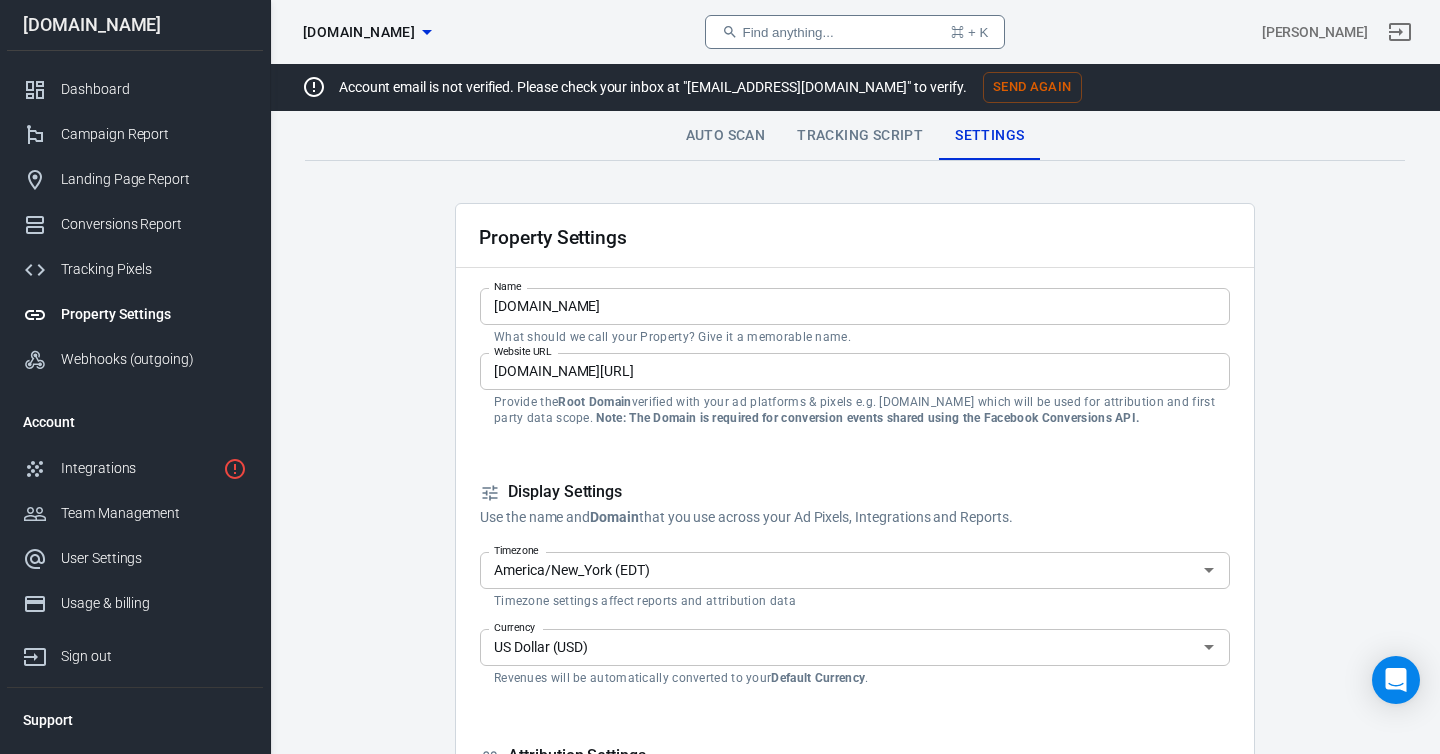 scroll, scrollTop: 1209, scrollLeft: 0, axis: vertical 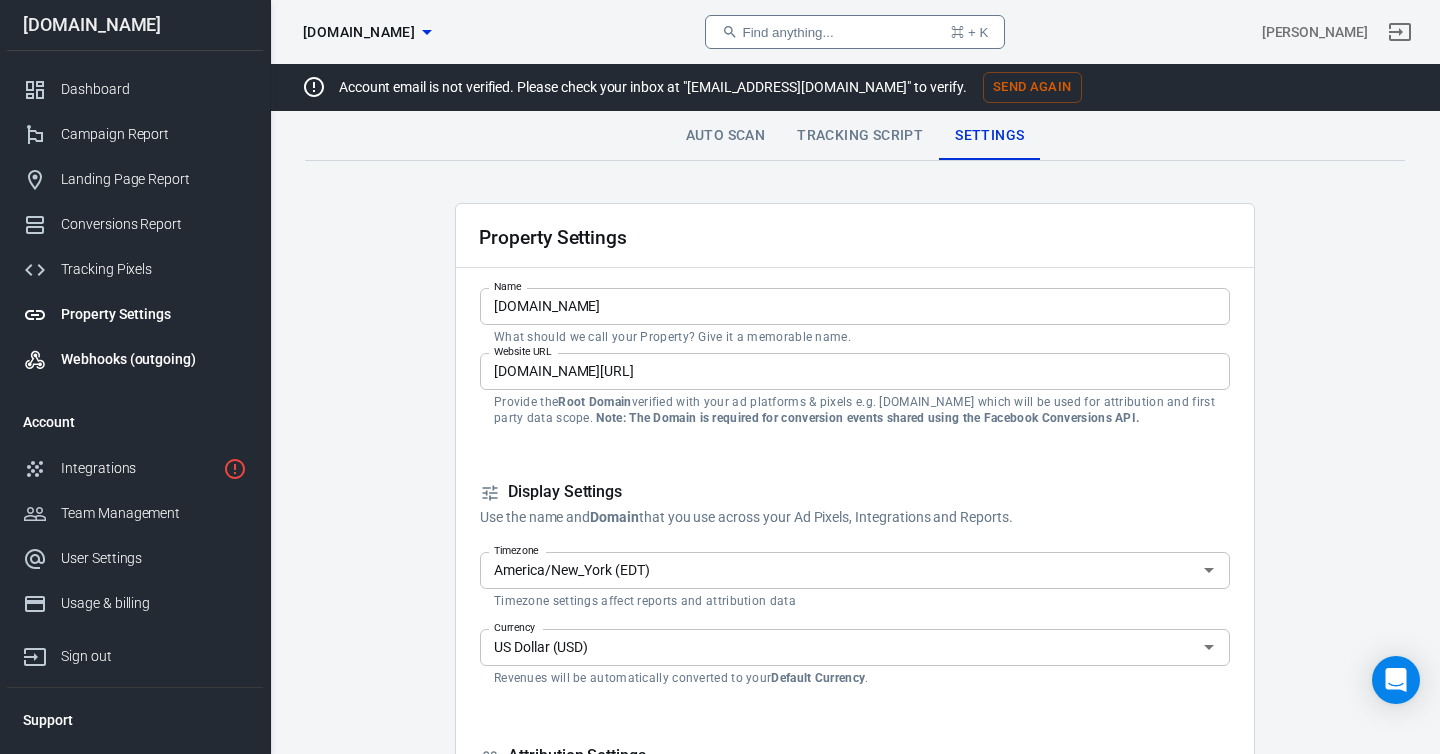click on "Webhooks (outgoing)" at bounding box center (154, 359) 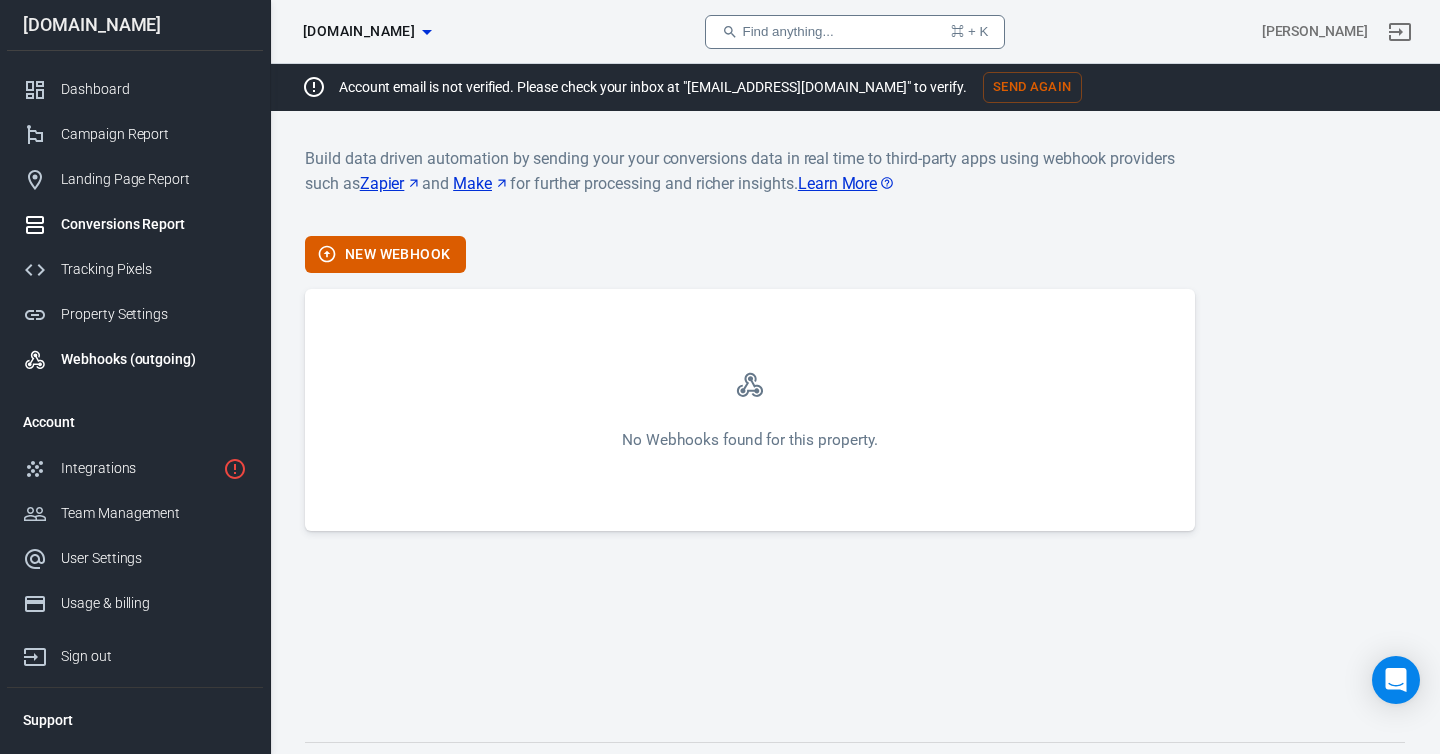 click on "Conversions Report" at bounding box center (154, 224) 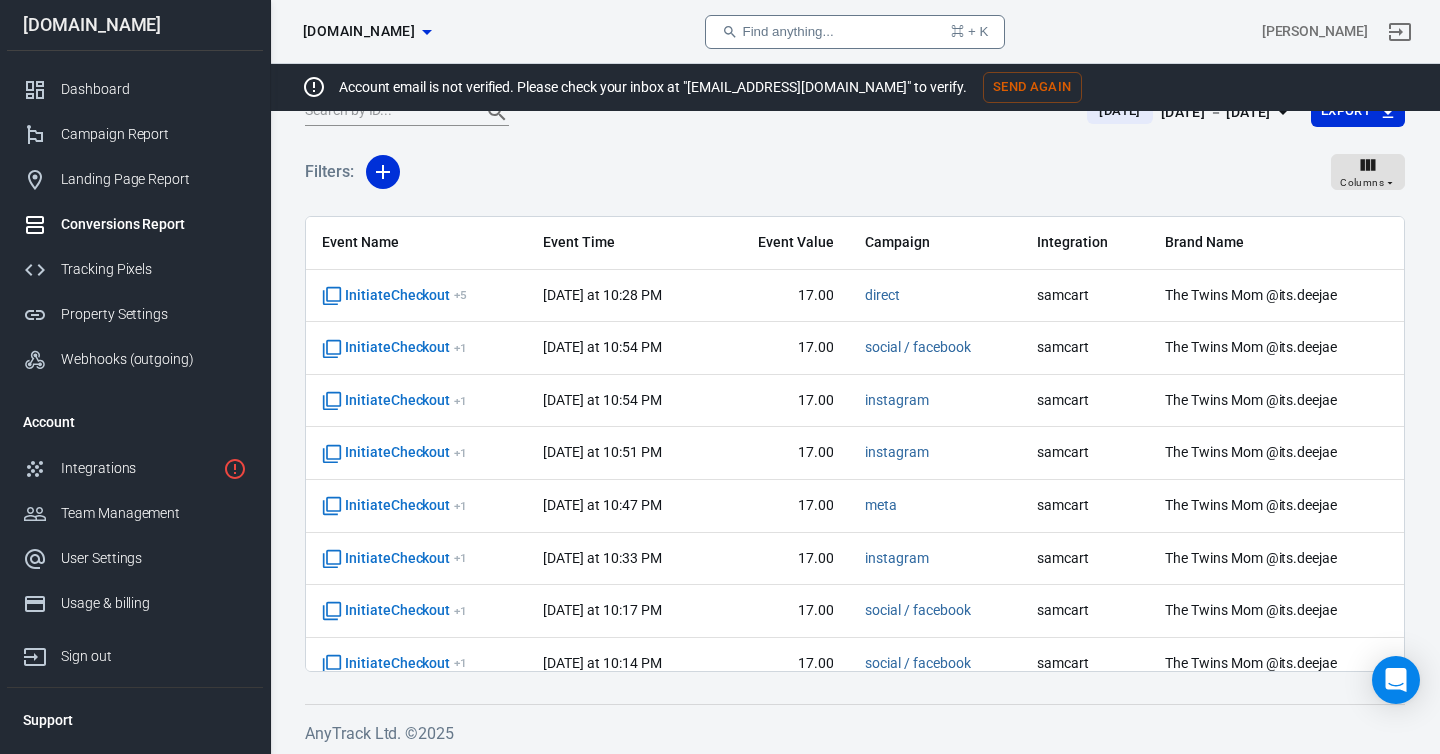 scroll, scrollTop: 228, scrollLeft: 0, axis: vertical 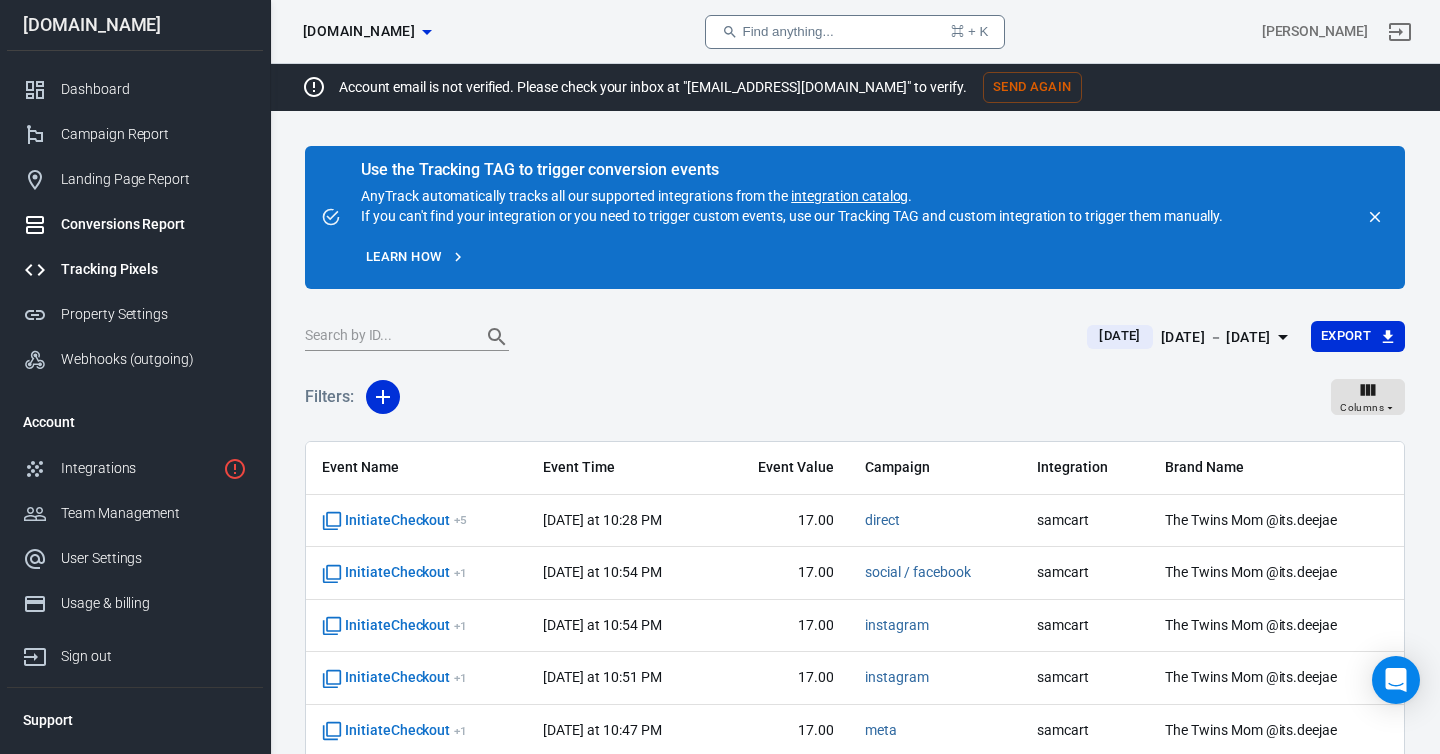 click on "Tracking Pixels" at bounding box center (154, 269) 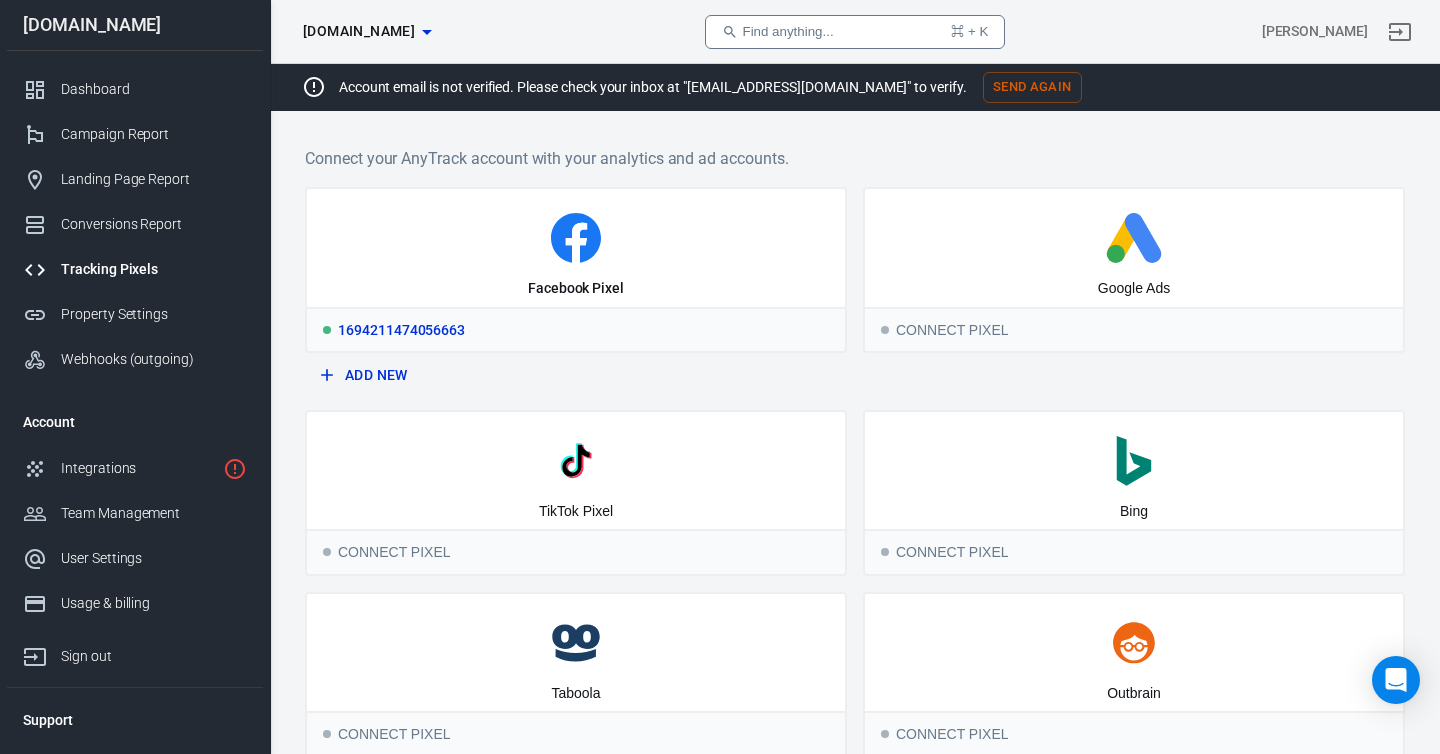 click 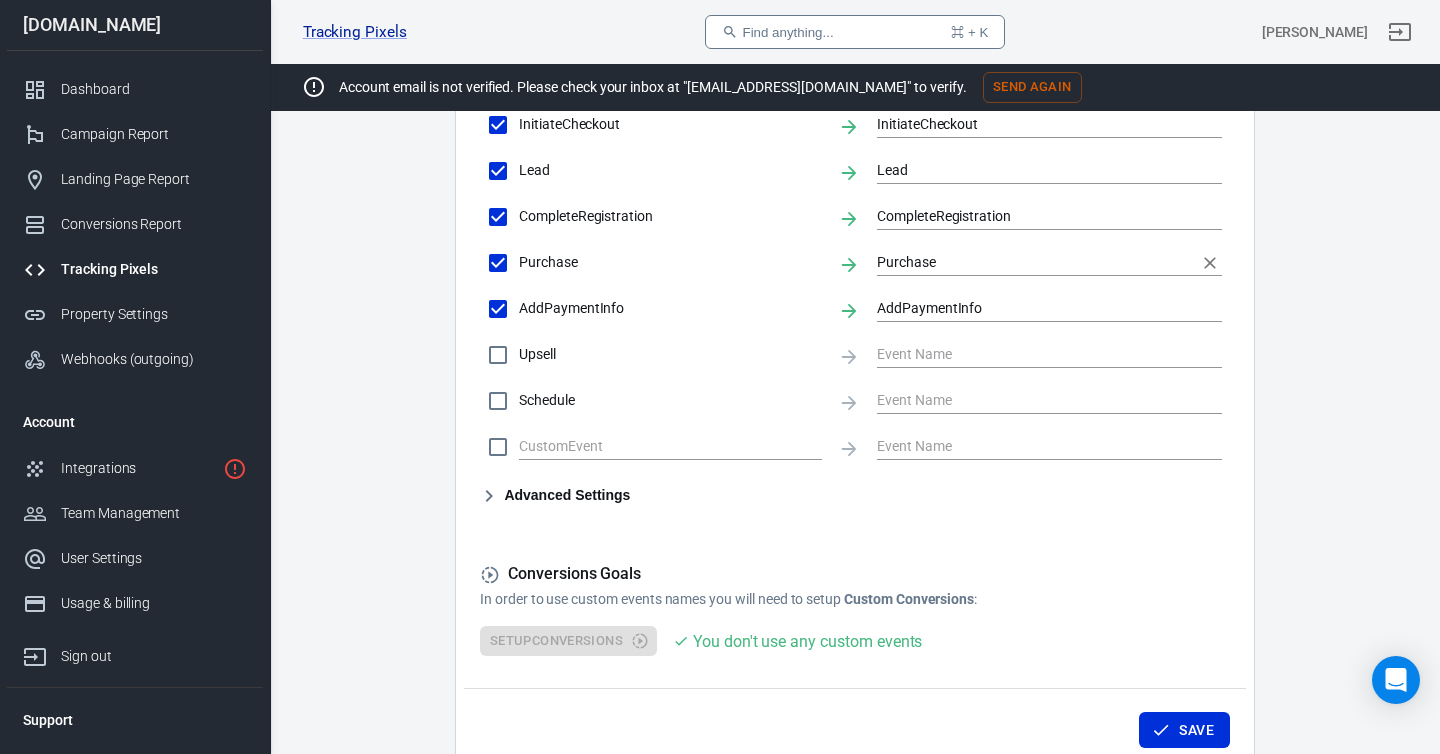 scroll, scrollTop: 978, scrollLeft: 0, axis: vertical 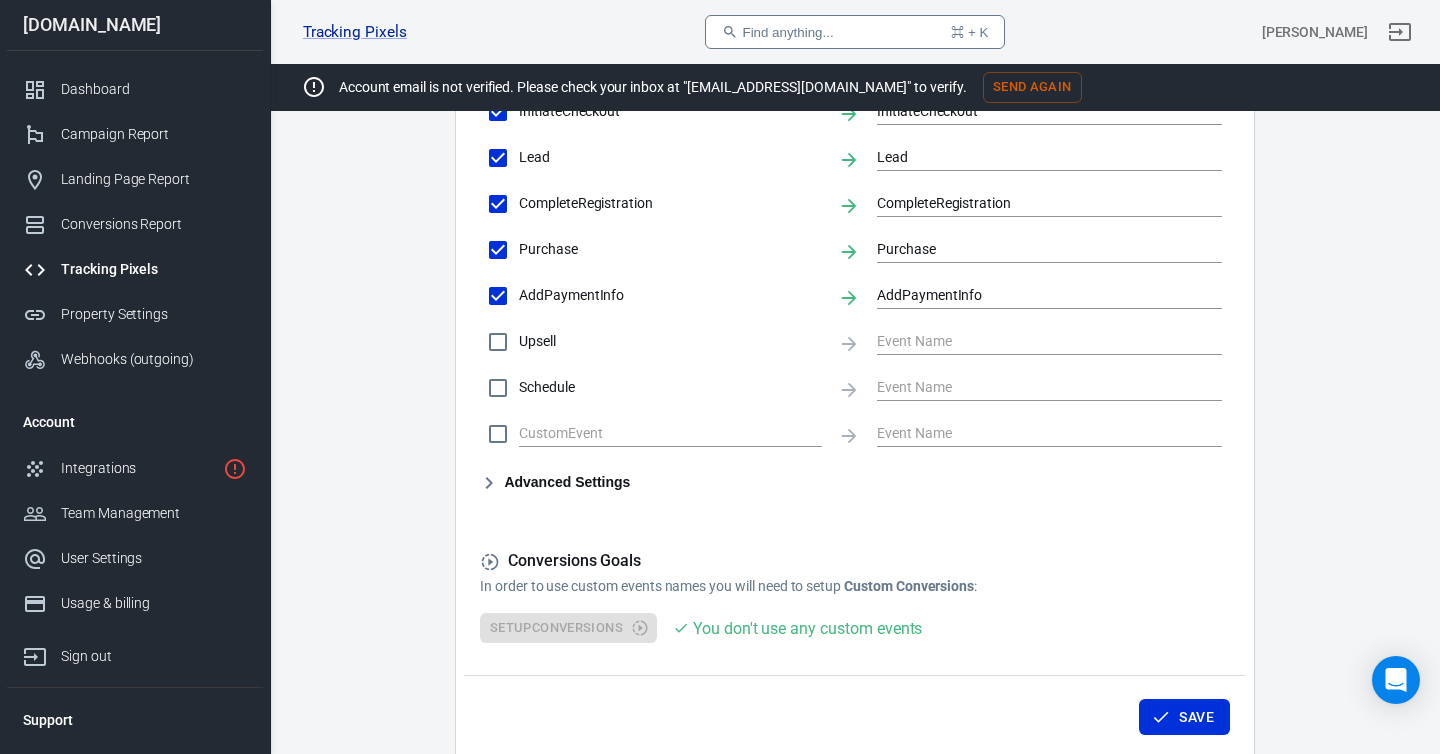 click on "Upsell" at bounding box center [498, 342] 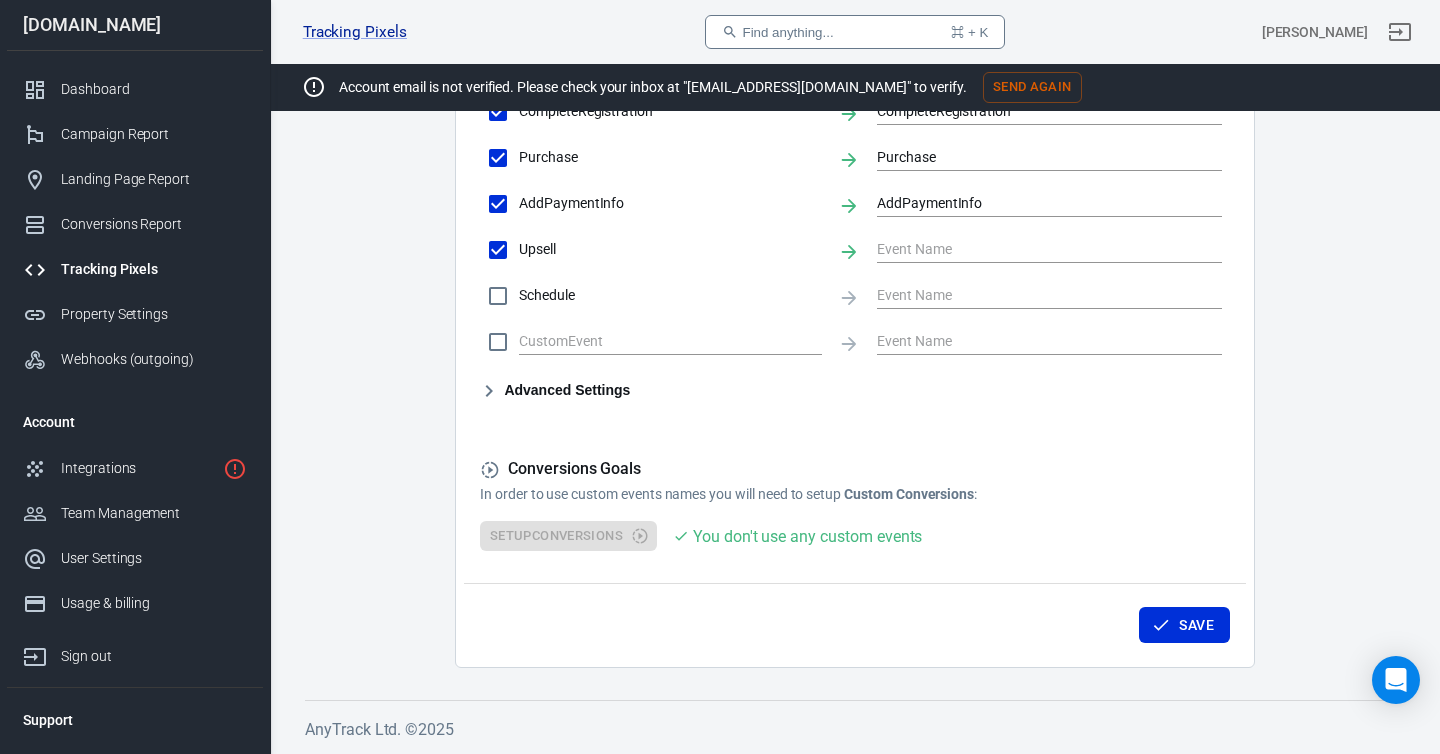 scroll, scrollTop: 1068, scrollLeft: 0, axis: vertical 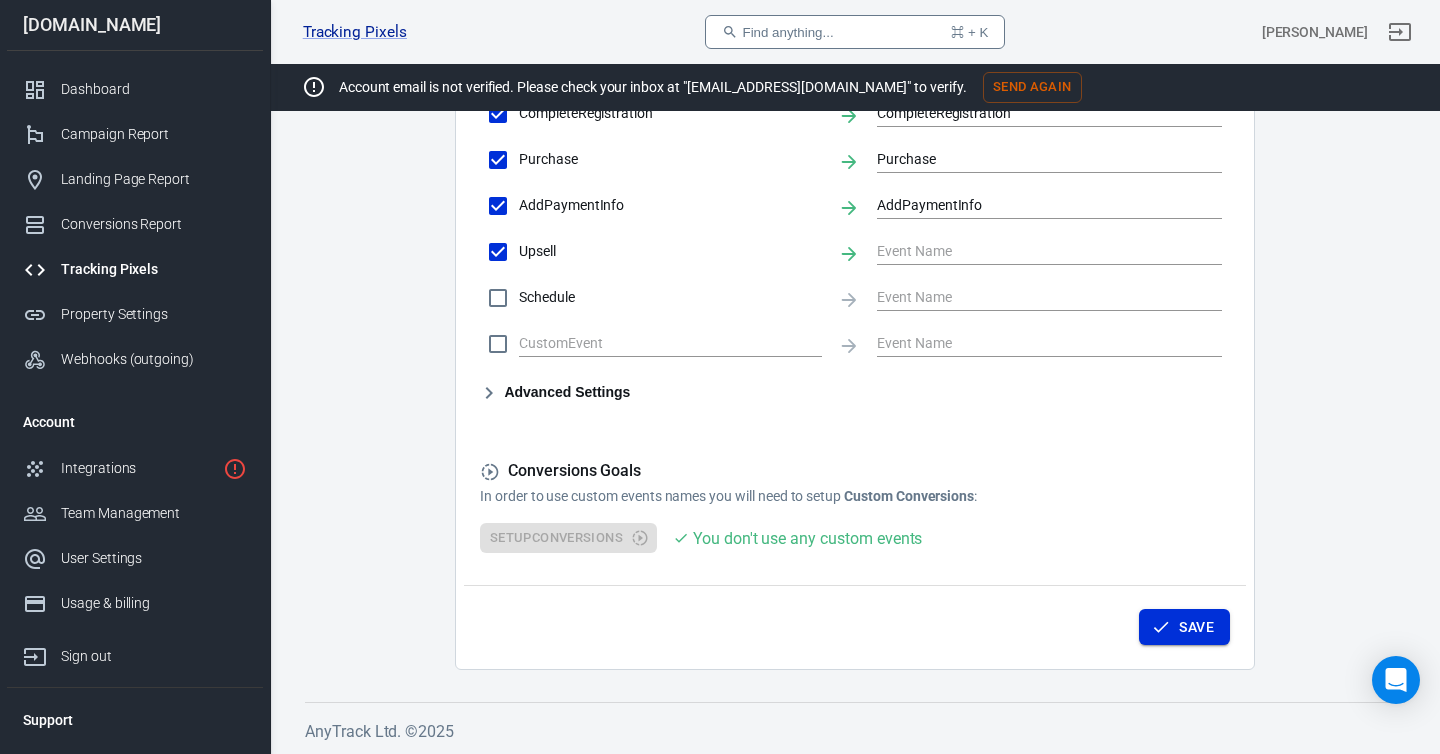 click on "Save" at bounding box center [1196, 627] 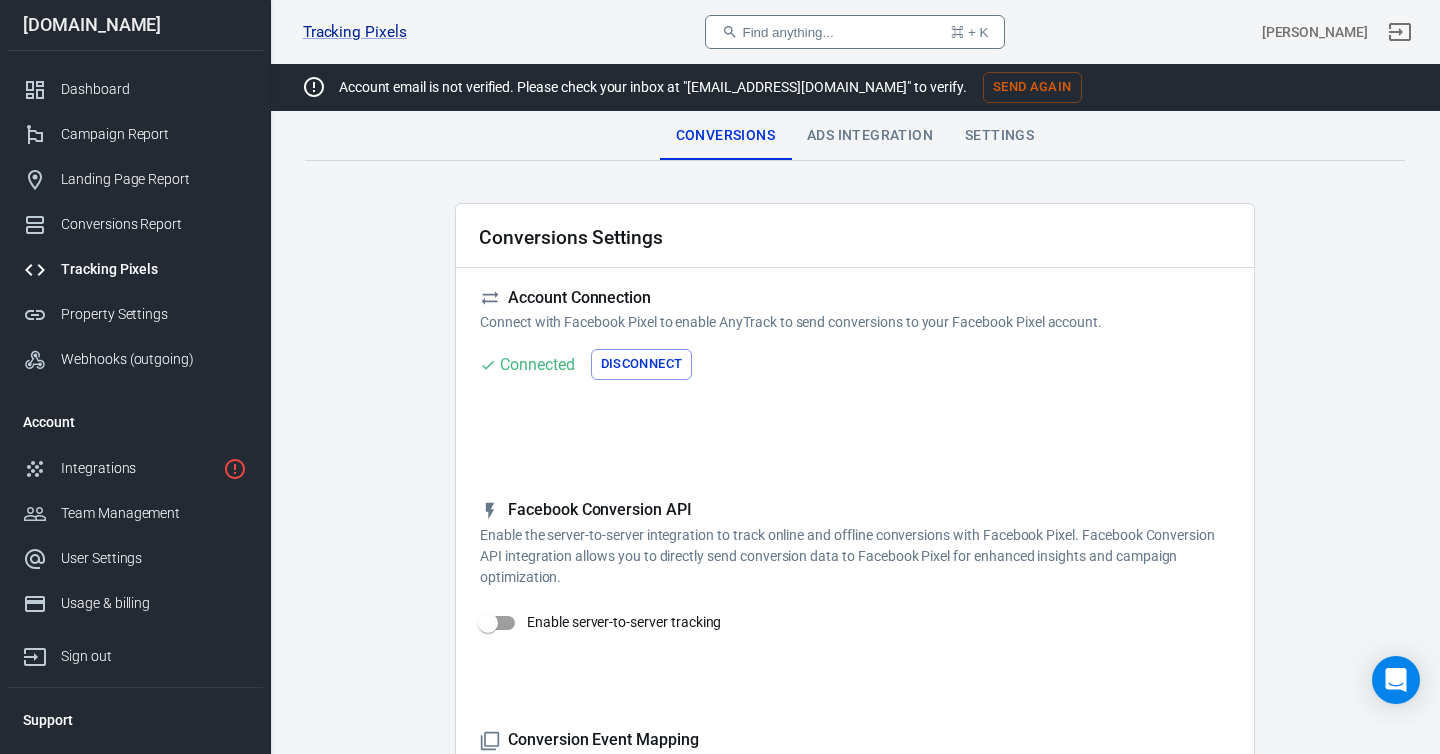 scroll, scrollTop: 0, scrollLeft: 0, axis: both 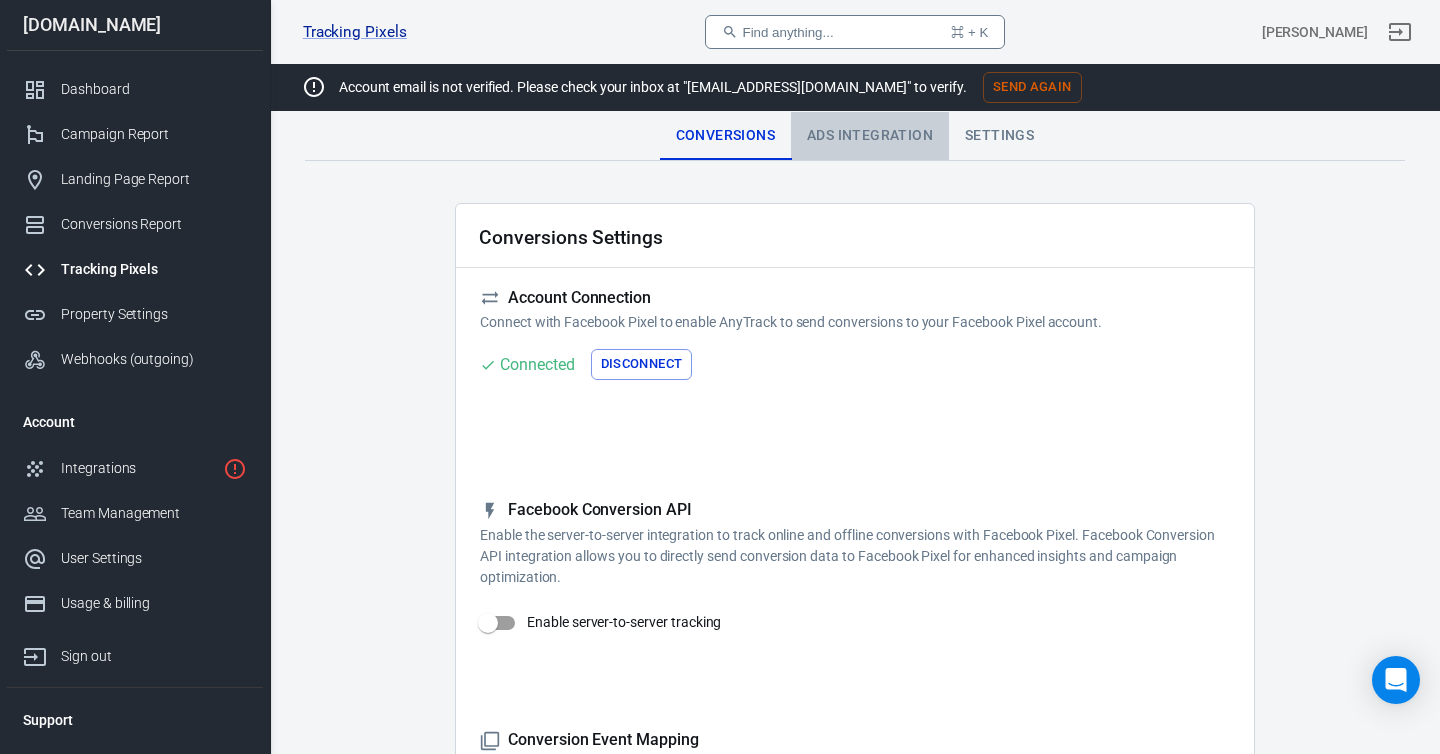 click on "Ads Integration" at bounding box center (870, 136) 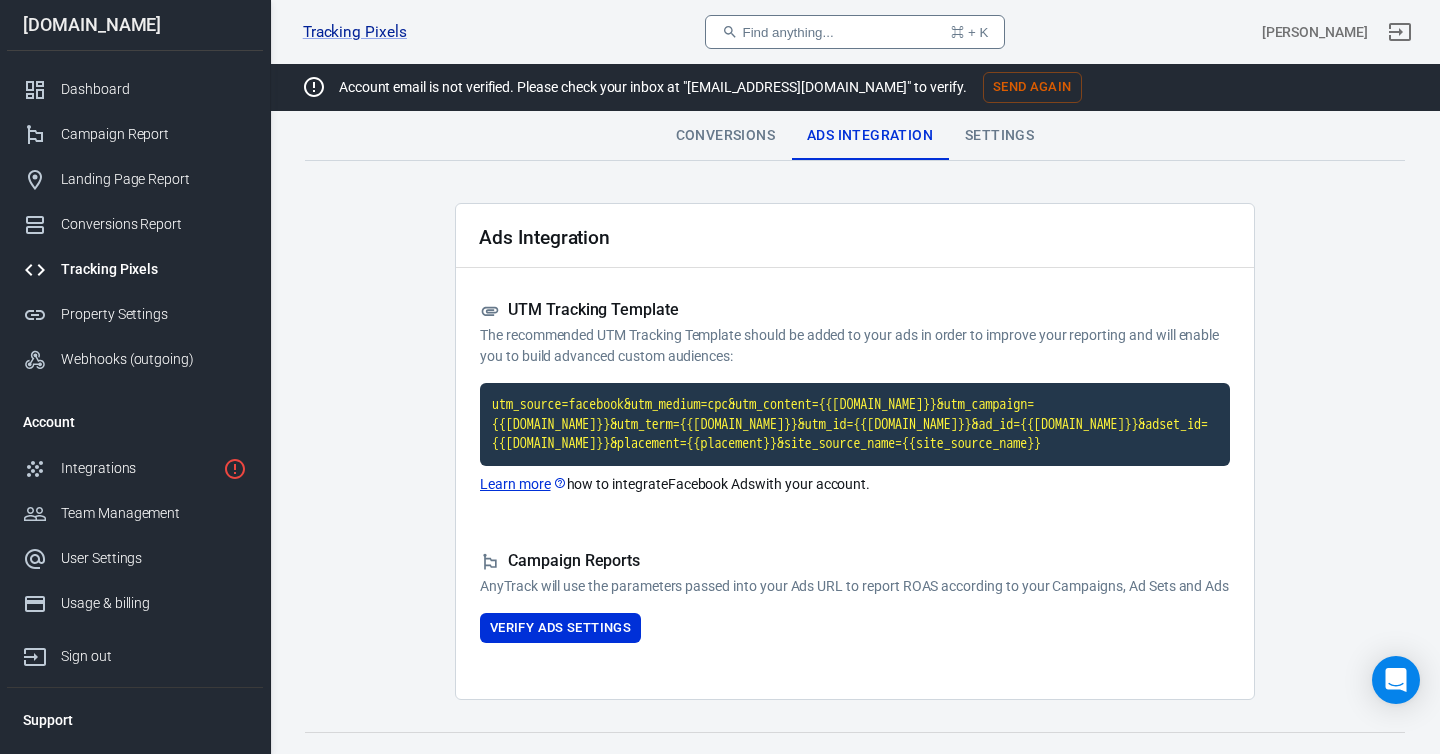 scroll, scrollTop: 0, scrollLeft: 0, axis: both 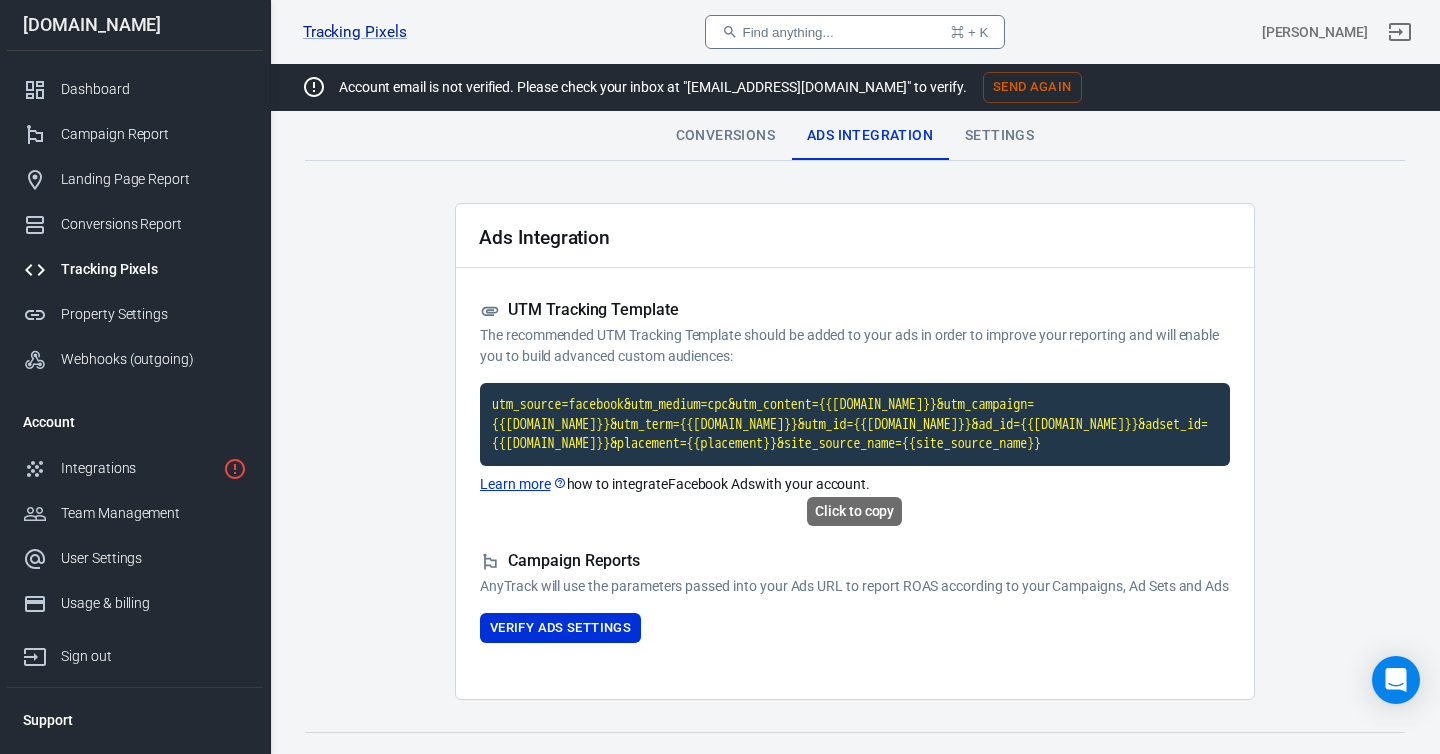 click on "utm_source=facebook&utm_medium=cpc&utm_content={{adset.name}}&utm_campaign={{campaign.name}}&utm_term={{ad.name}}&utm_id={{campaign.id}}&ad_id={{ad.id}}&adset_id={{adset.id}}&placement={{placement}}&site_source_name={{site_source_name}}" at bounding box center [855, 424] 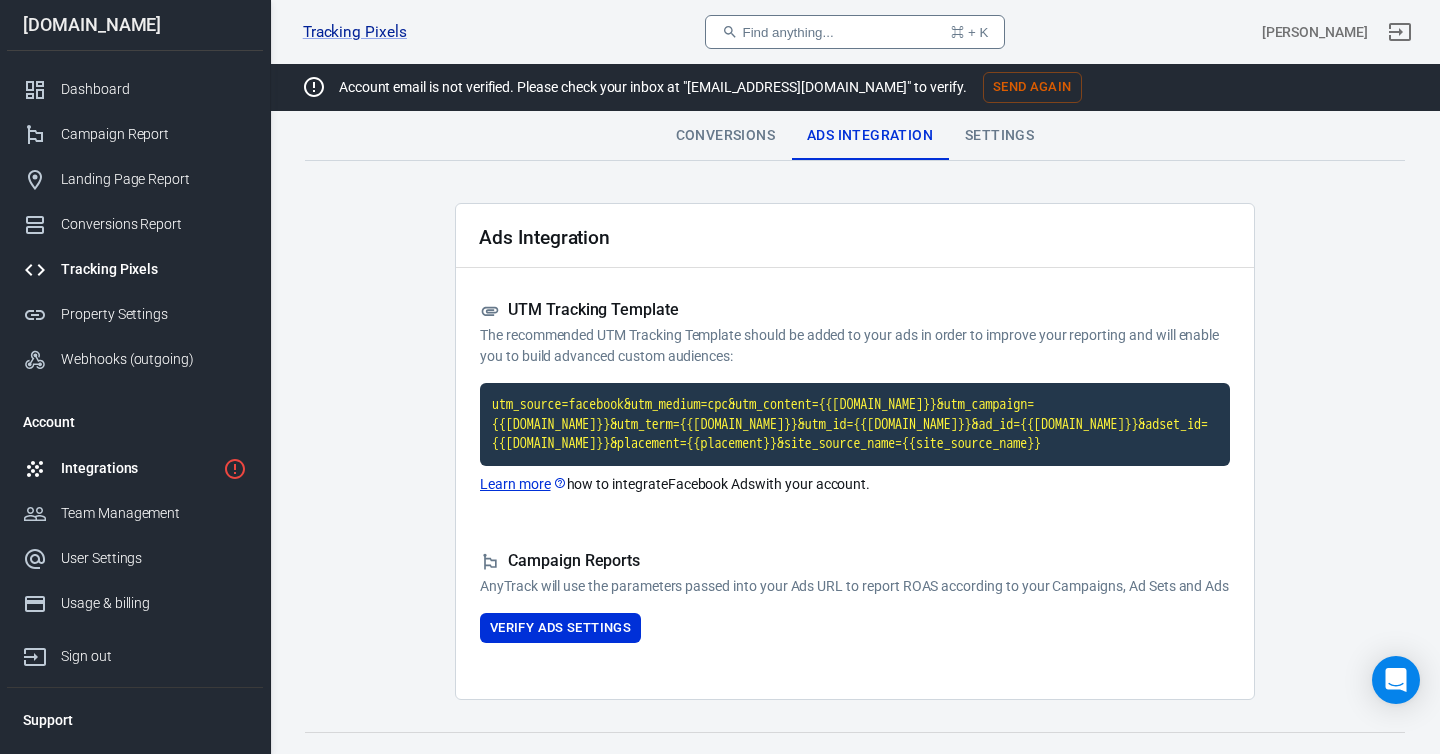 click on "Integrations" at bounding box center (138, 468) 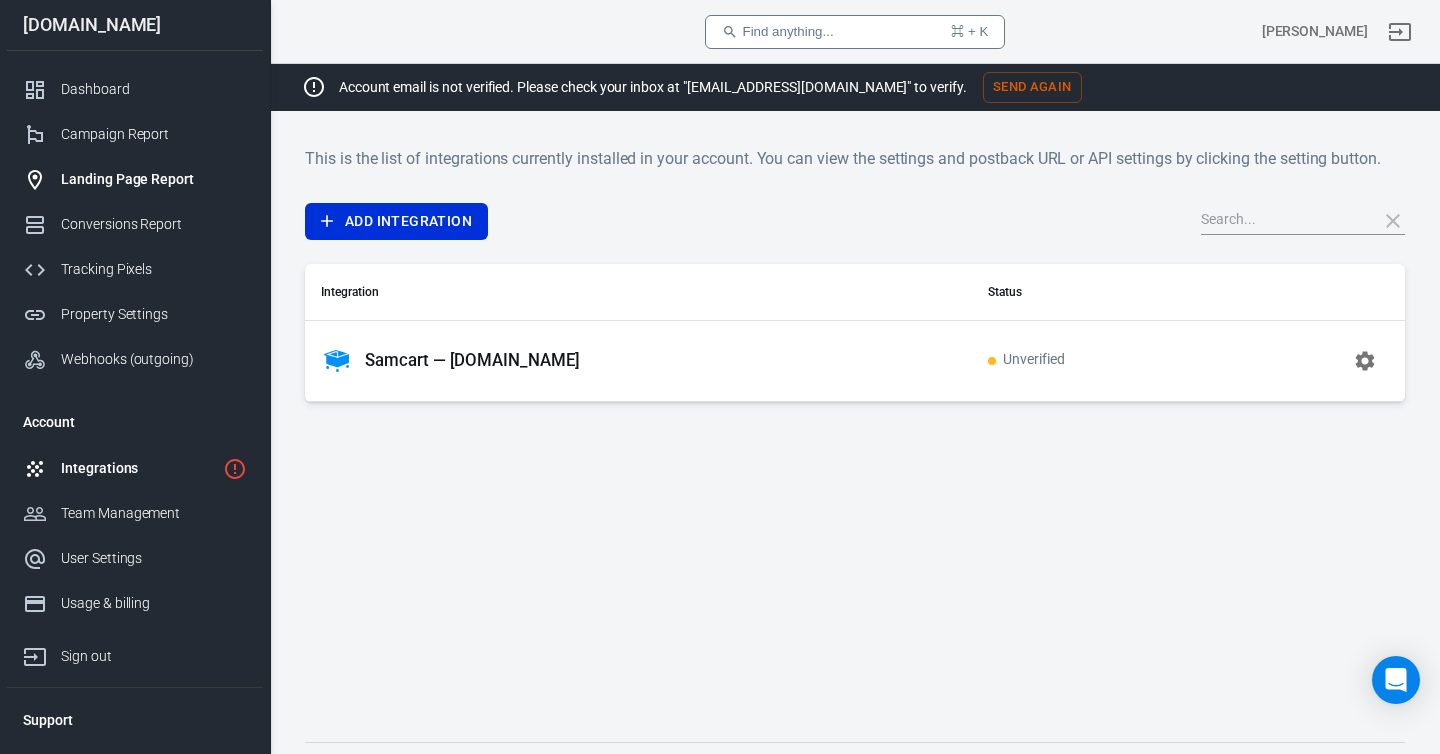 click on "Landing Page Report" at bounding box center [154, 179] 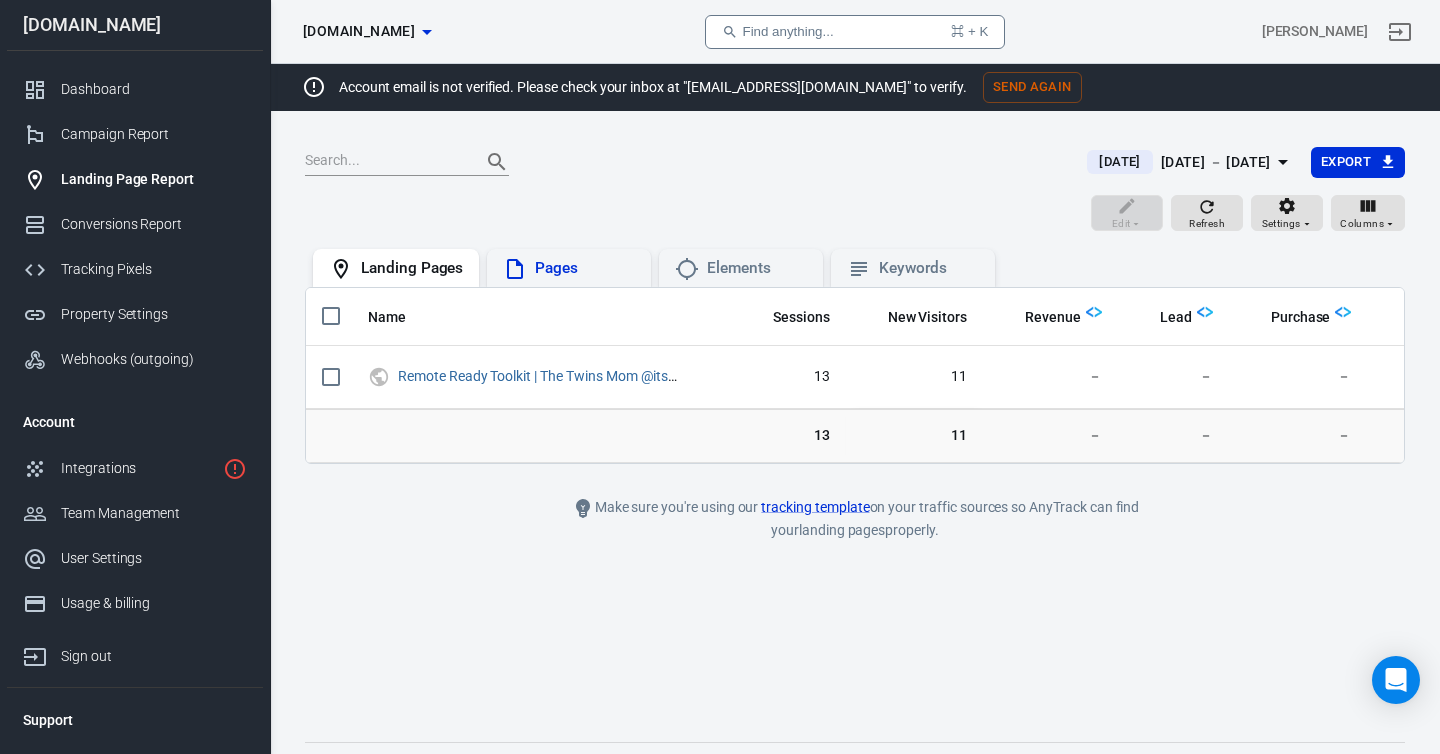 click 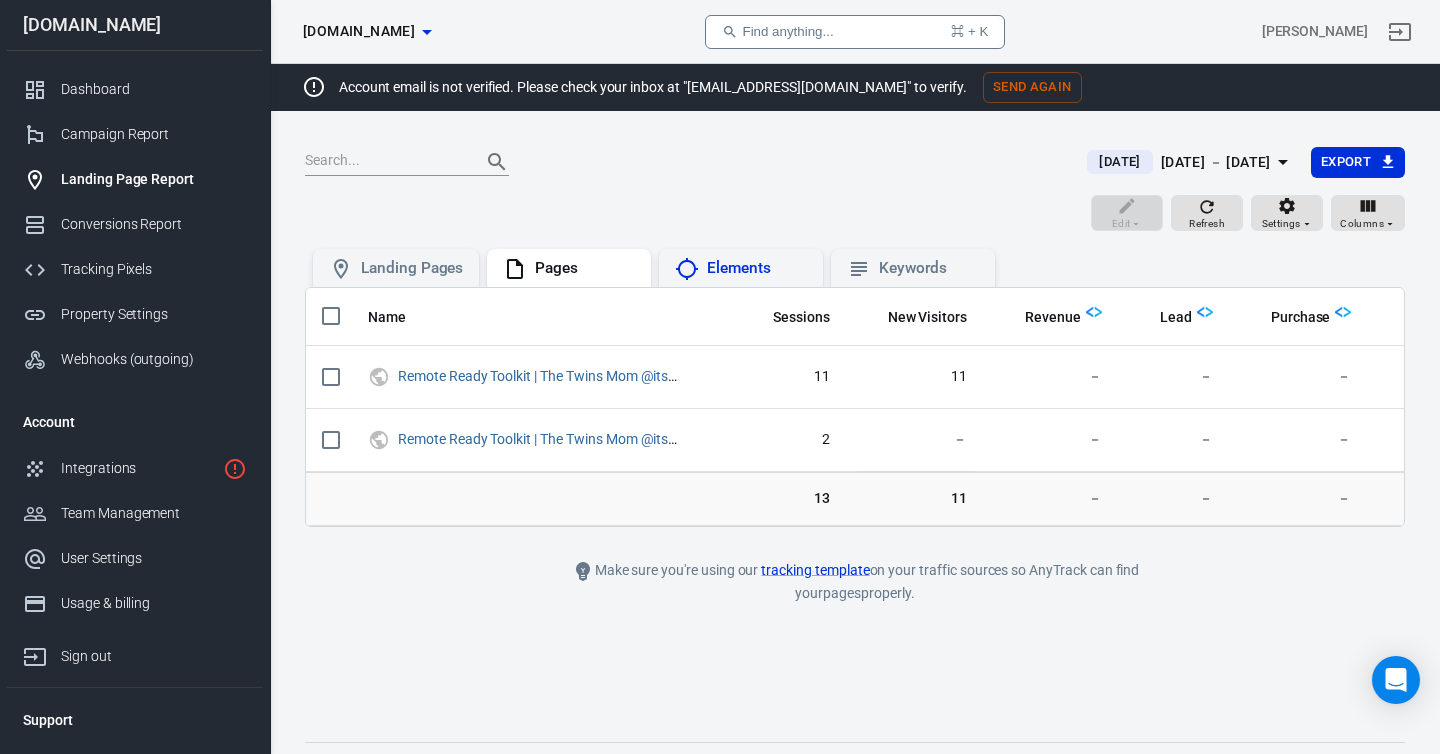 click on "Elements" at bounding box center (757, 268) 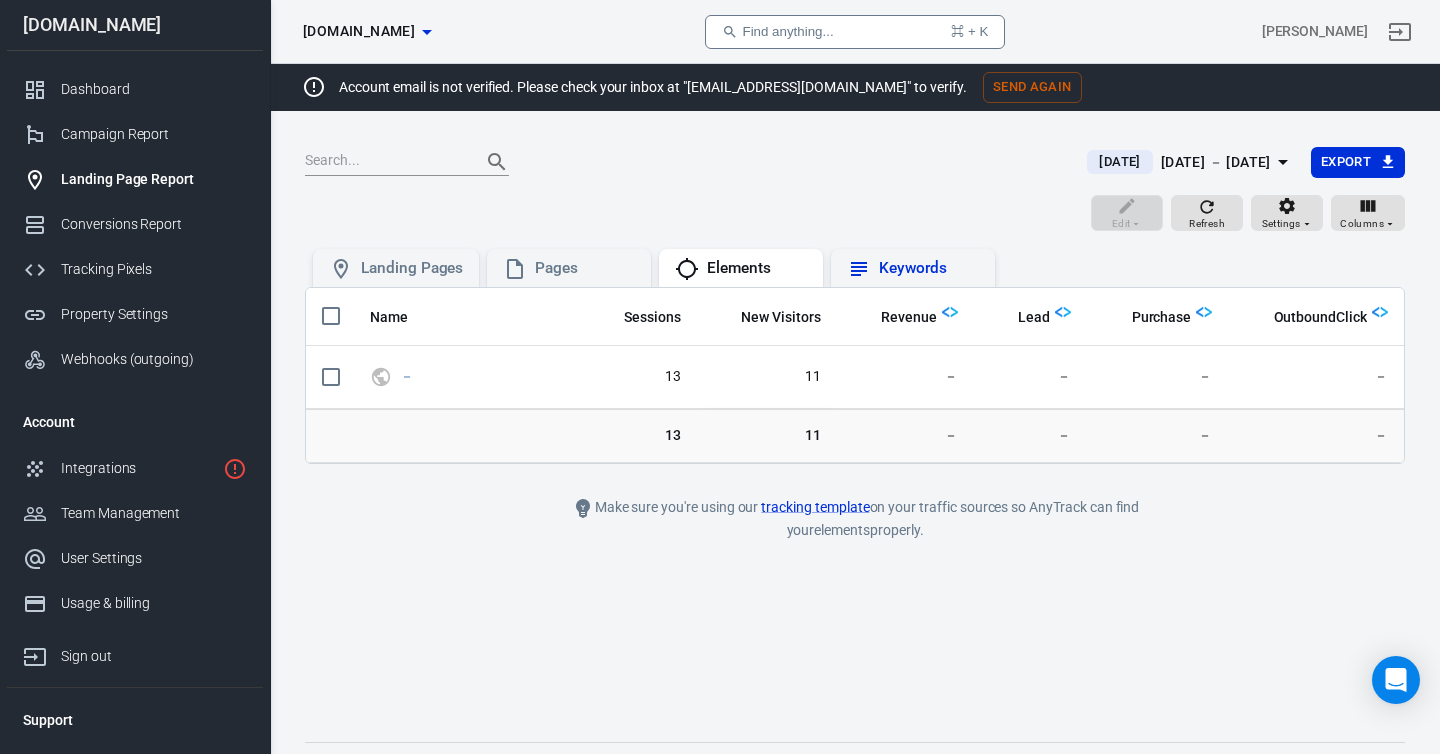 click on "Keywords" at bounding box center (929, 268) 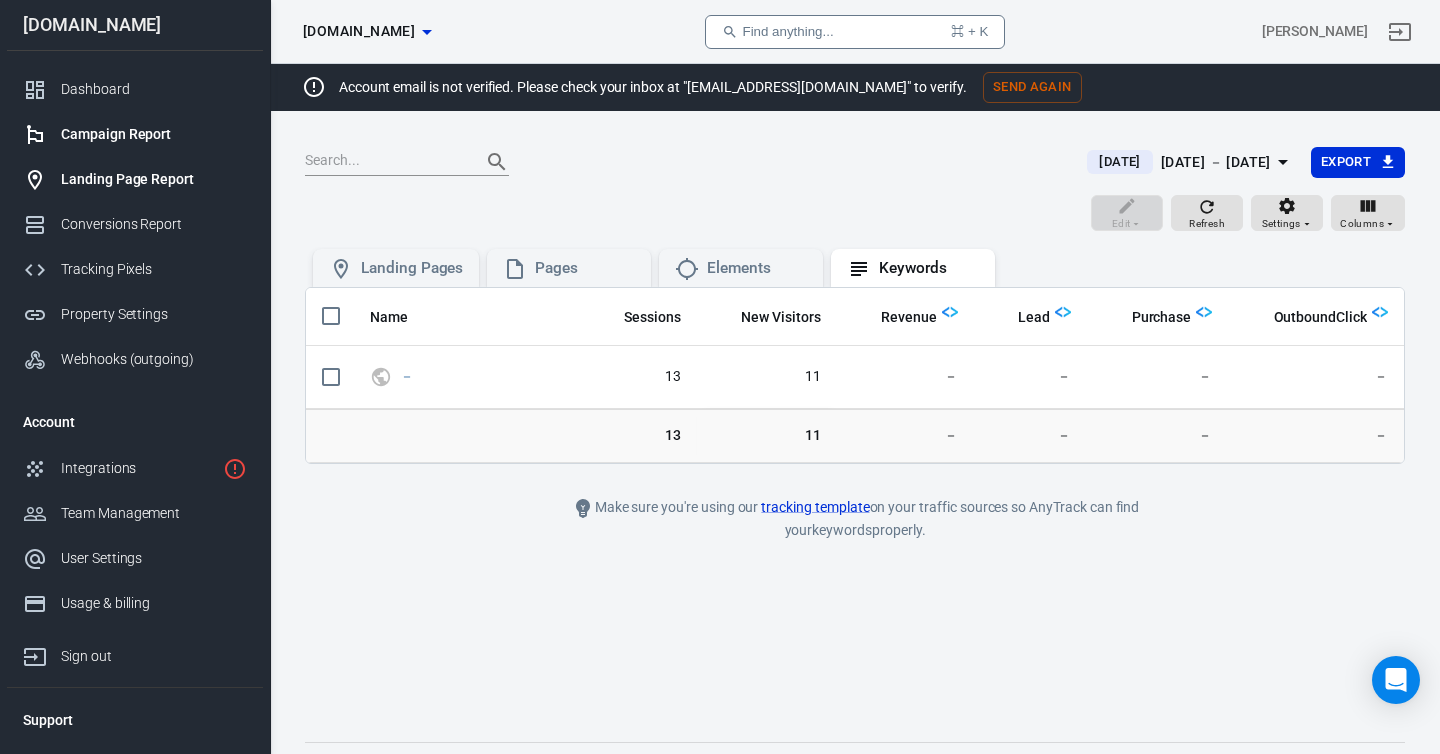 click on "Campaign Report" at bounding box center [154, 134] 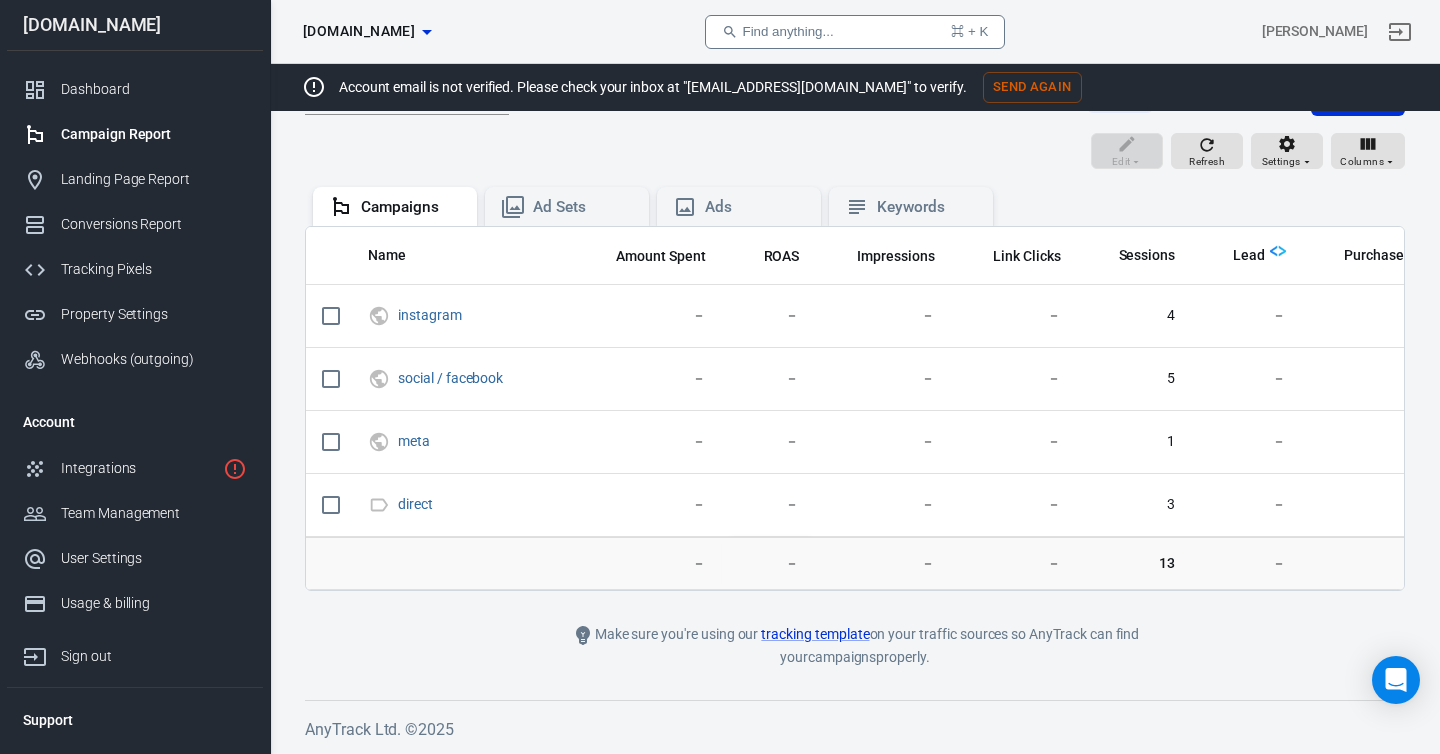 scroll, scrollTop: 189, scrollLeft: 0, axis: vertical 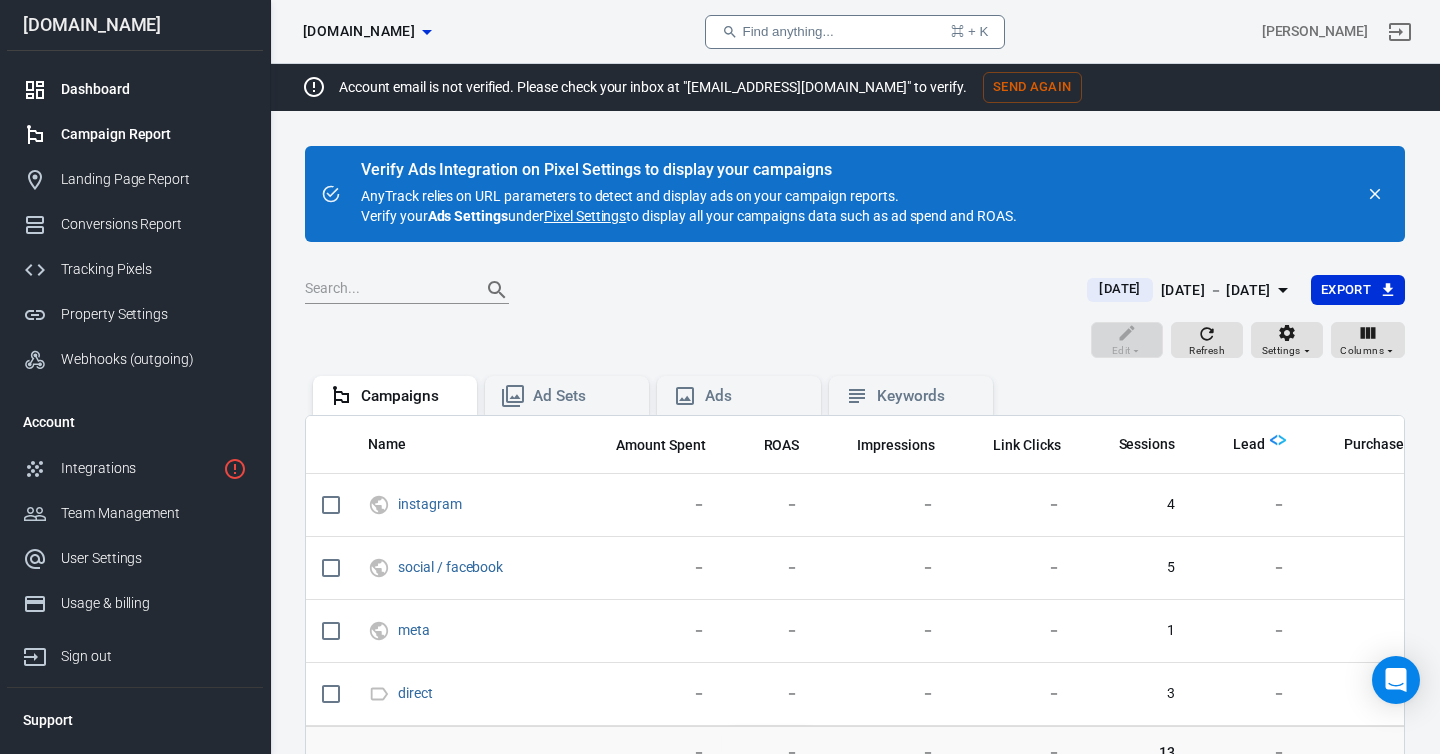 click on "Dashboard" at bounding box center (154, 89) 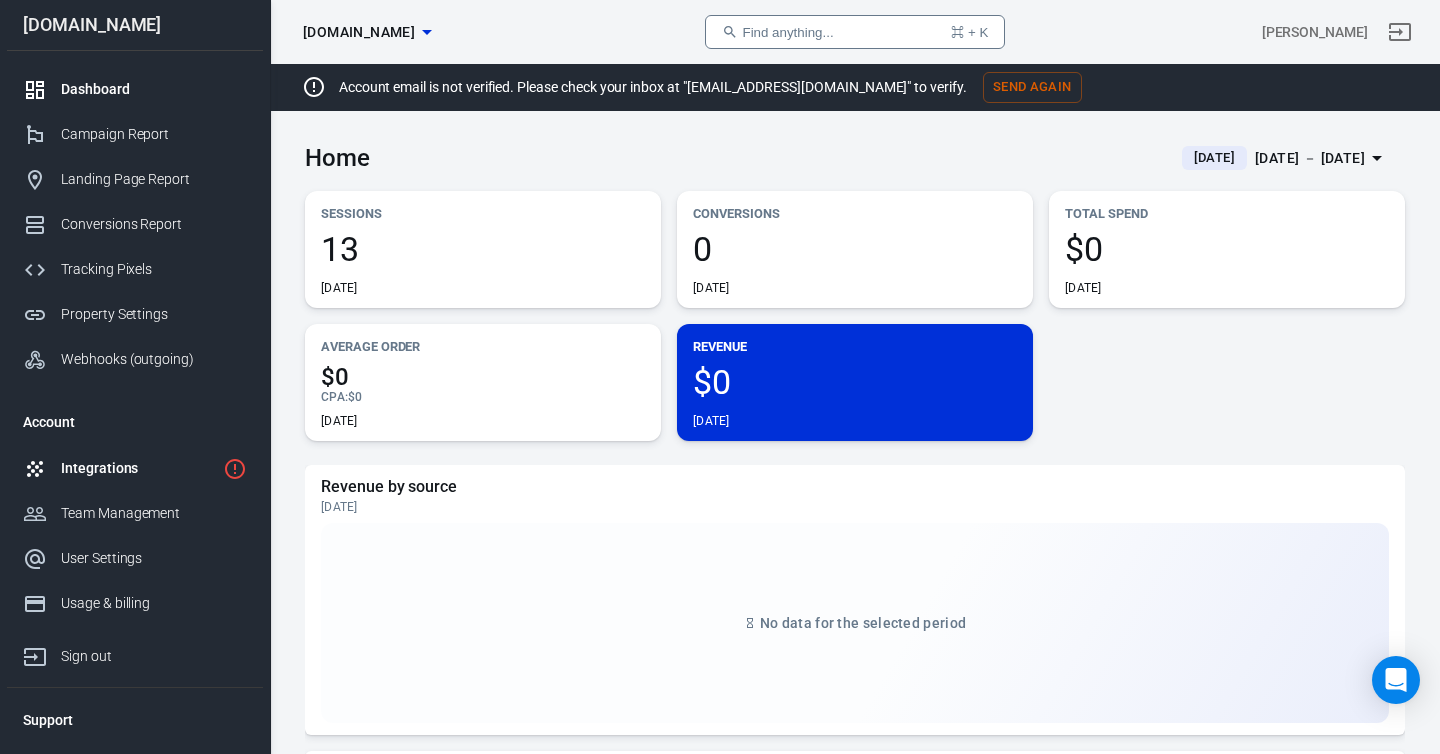 click on "Integrations" at bounding box center (138, 468) 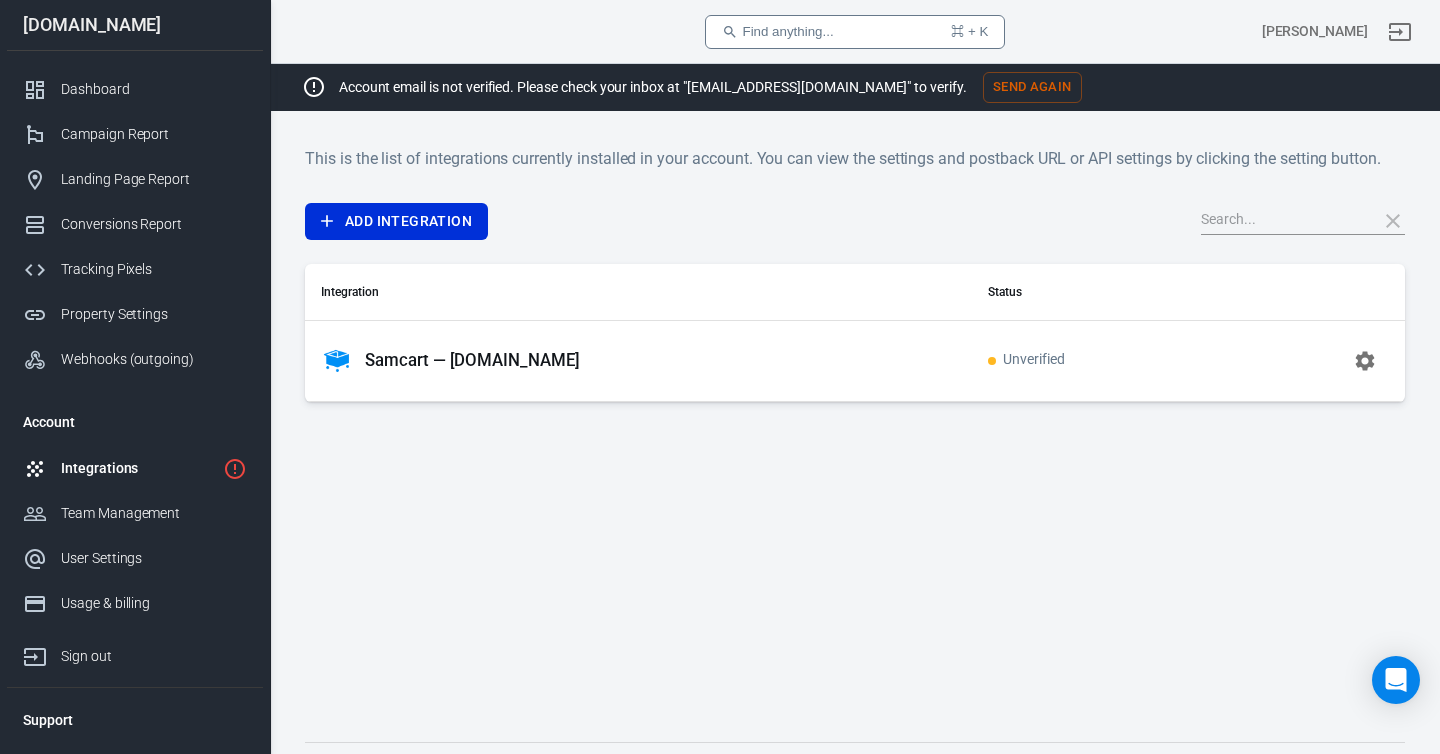 click on "Samcart — samcart.com" at bounding box center [472, 360] 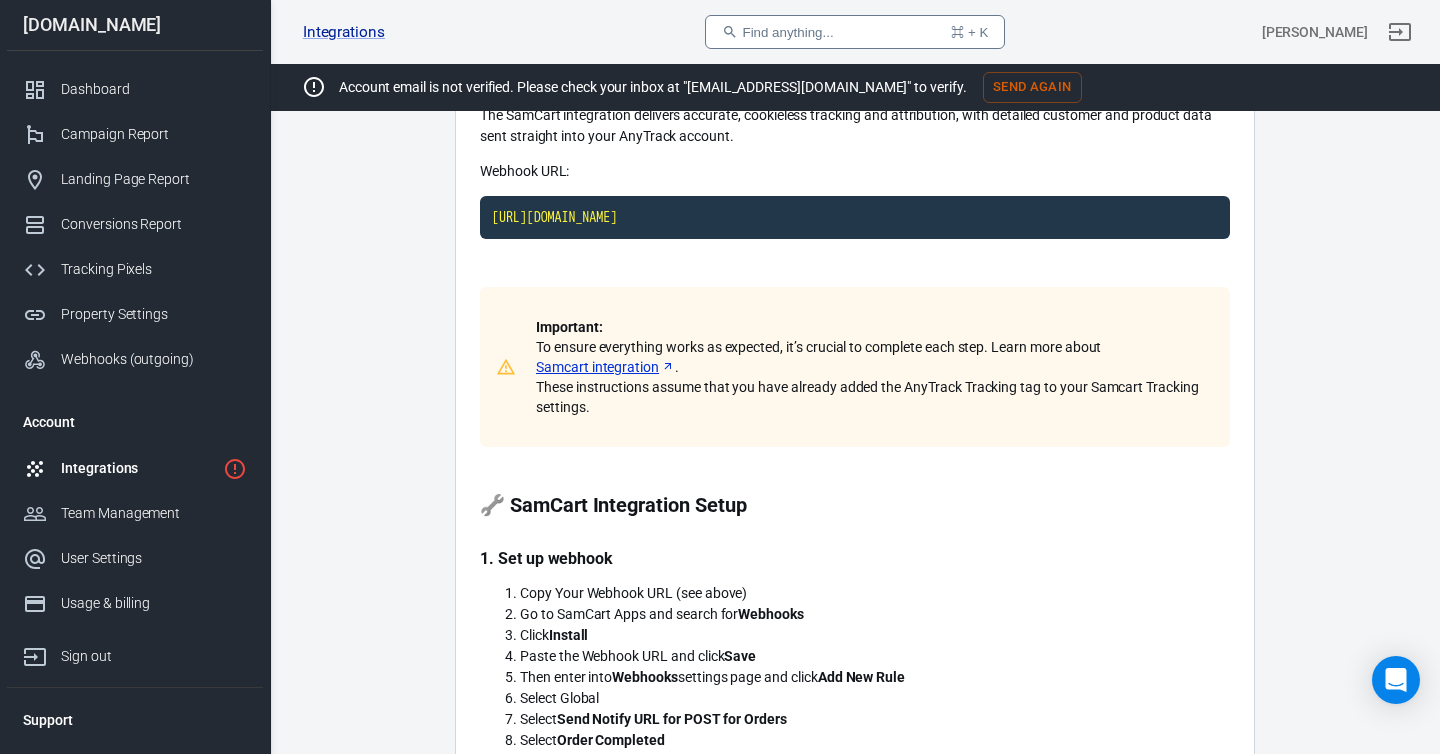 scroll, scrollTop: 195, scrollLeft: 0, axis: vertical 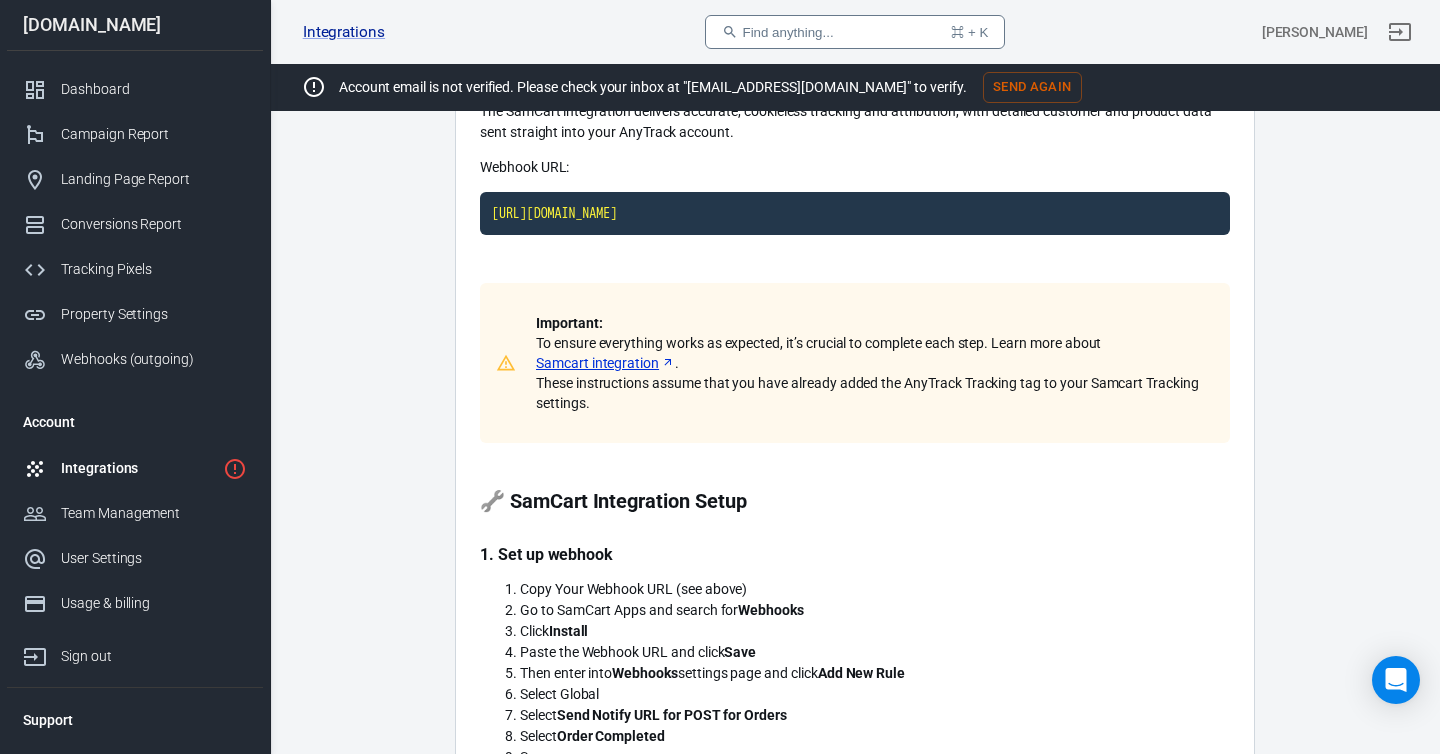 click on "Samcart integration" at bounding box center (605, 363) 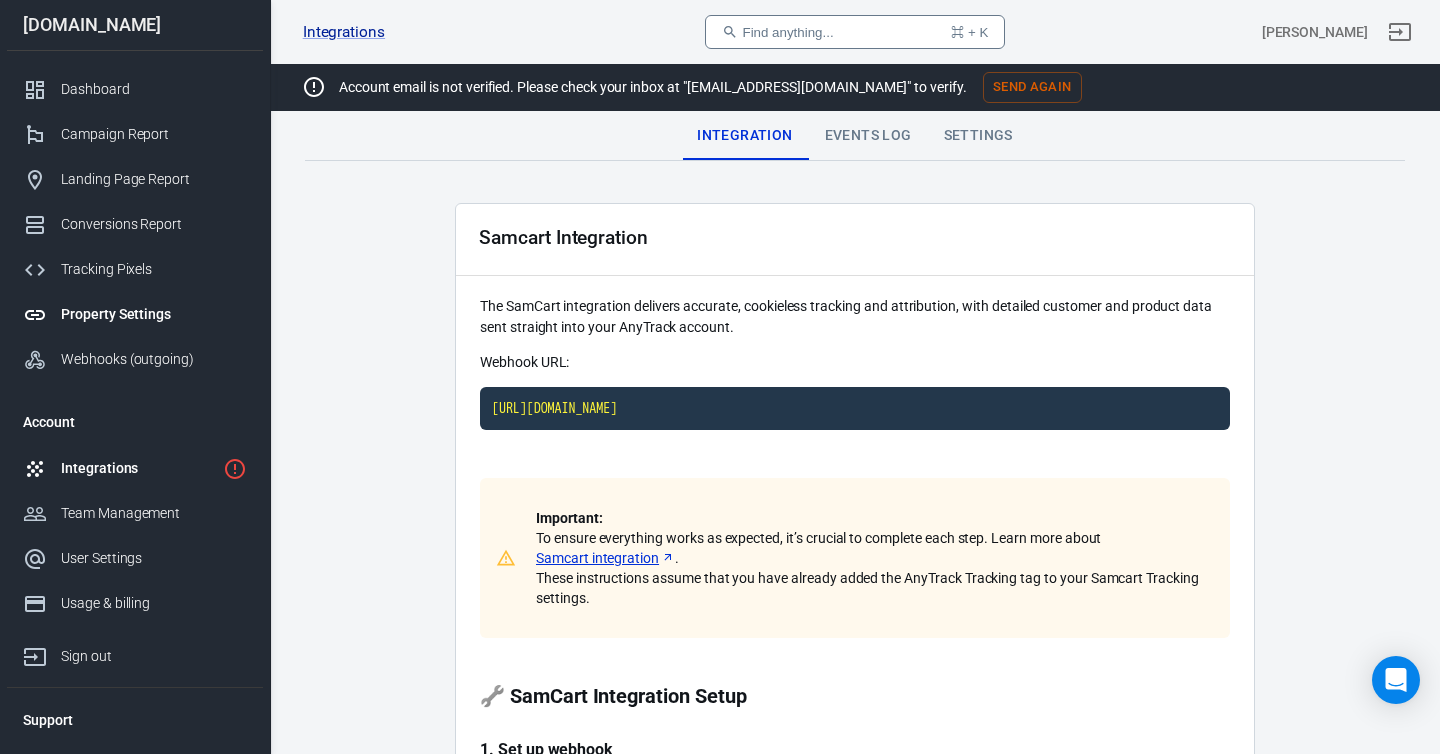 scroll, scrollTop: 0, scrollLeft: 0, axis: both 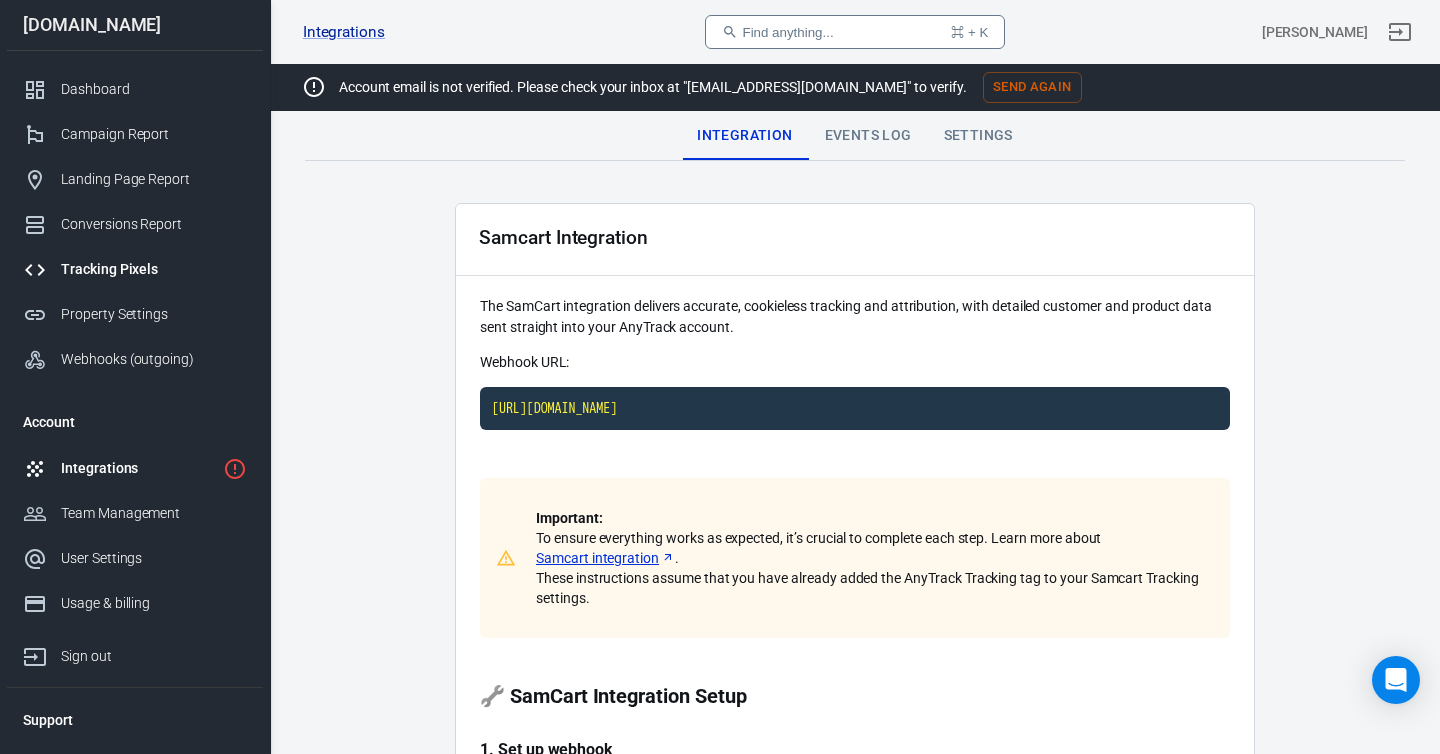 click on "Tracking Pixels" at bounding box center [154, 269] 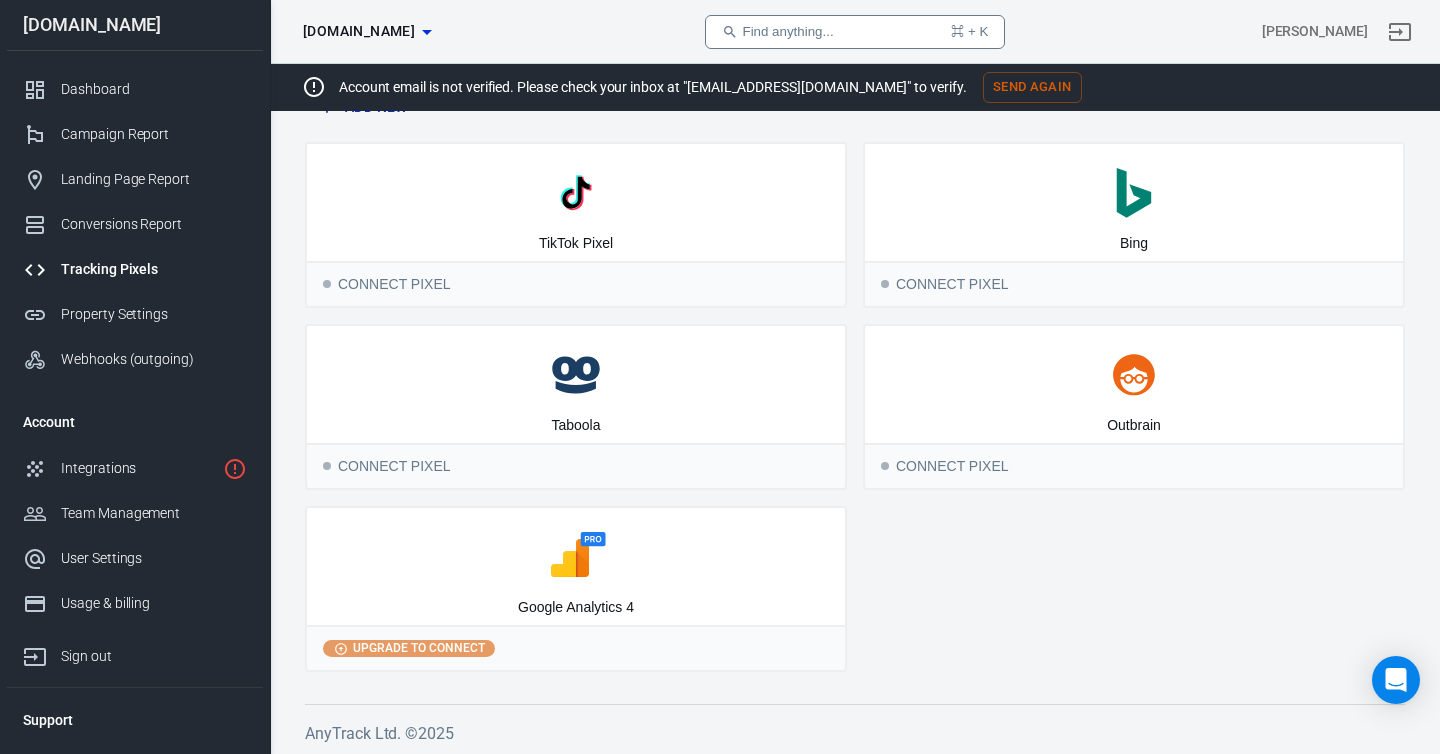 scroll, scrollTop: 267, scrollLeft: 0, axis: vertical 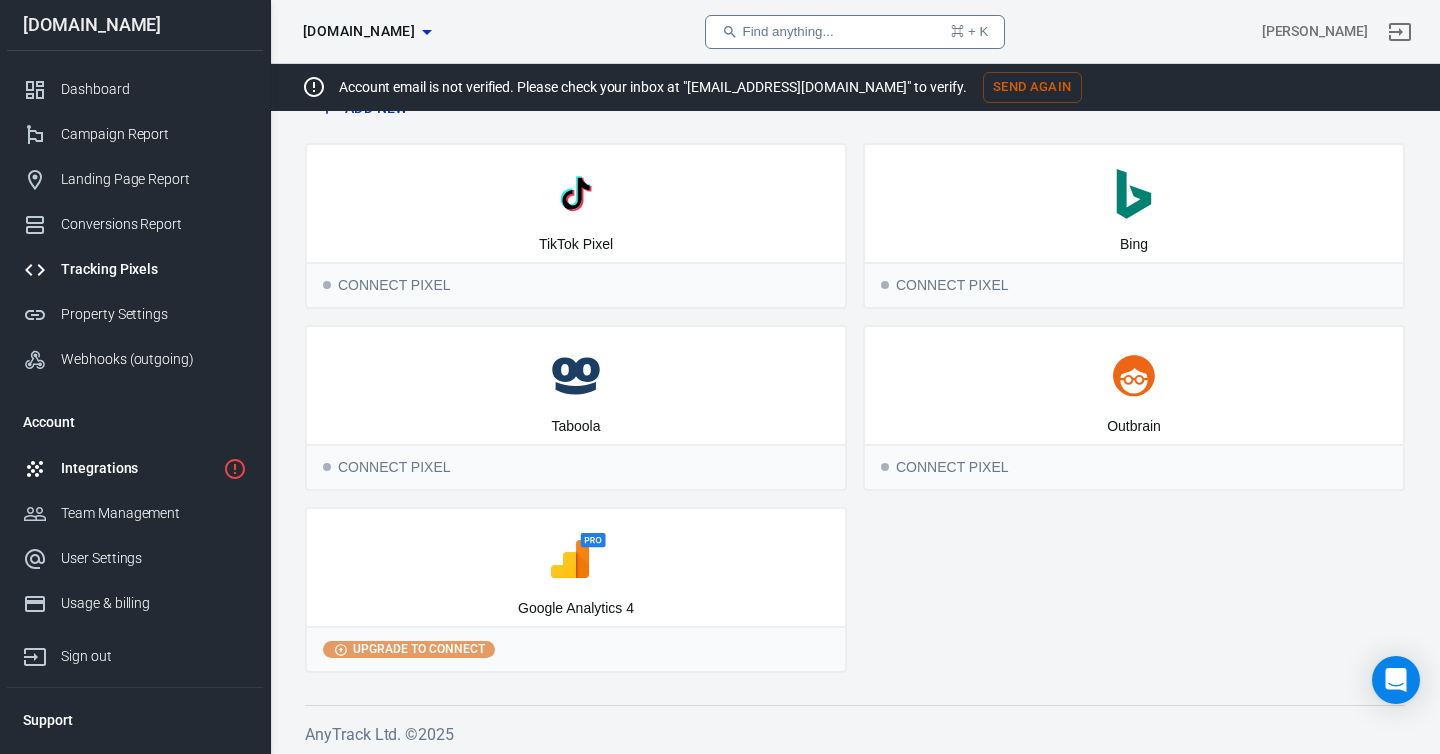 click on "Integrations" at bounding box center [138, 468] 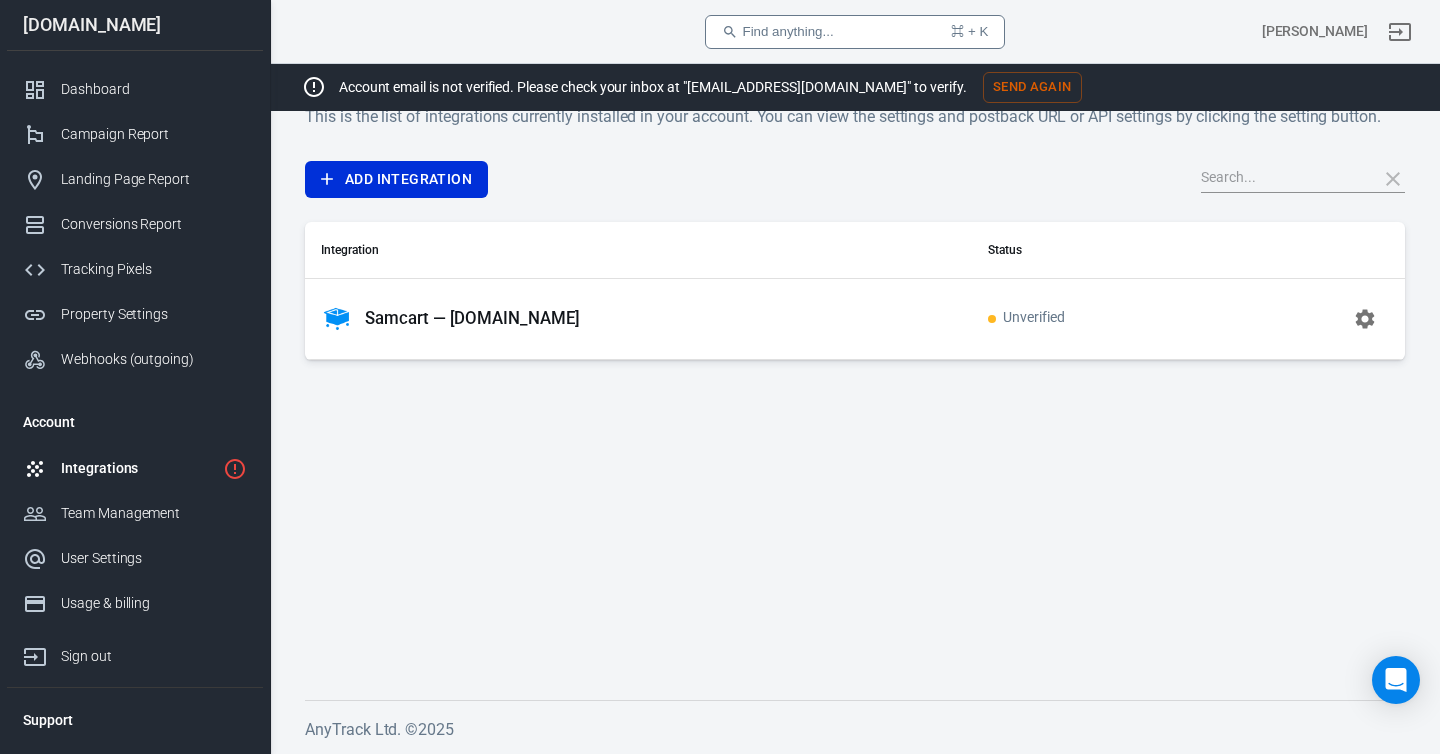 scroll, scrollTop: 42, scrollLeft: 0, axis: vertical 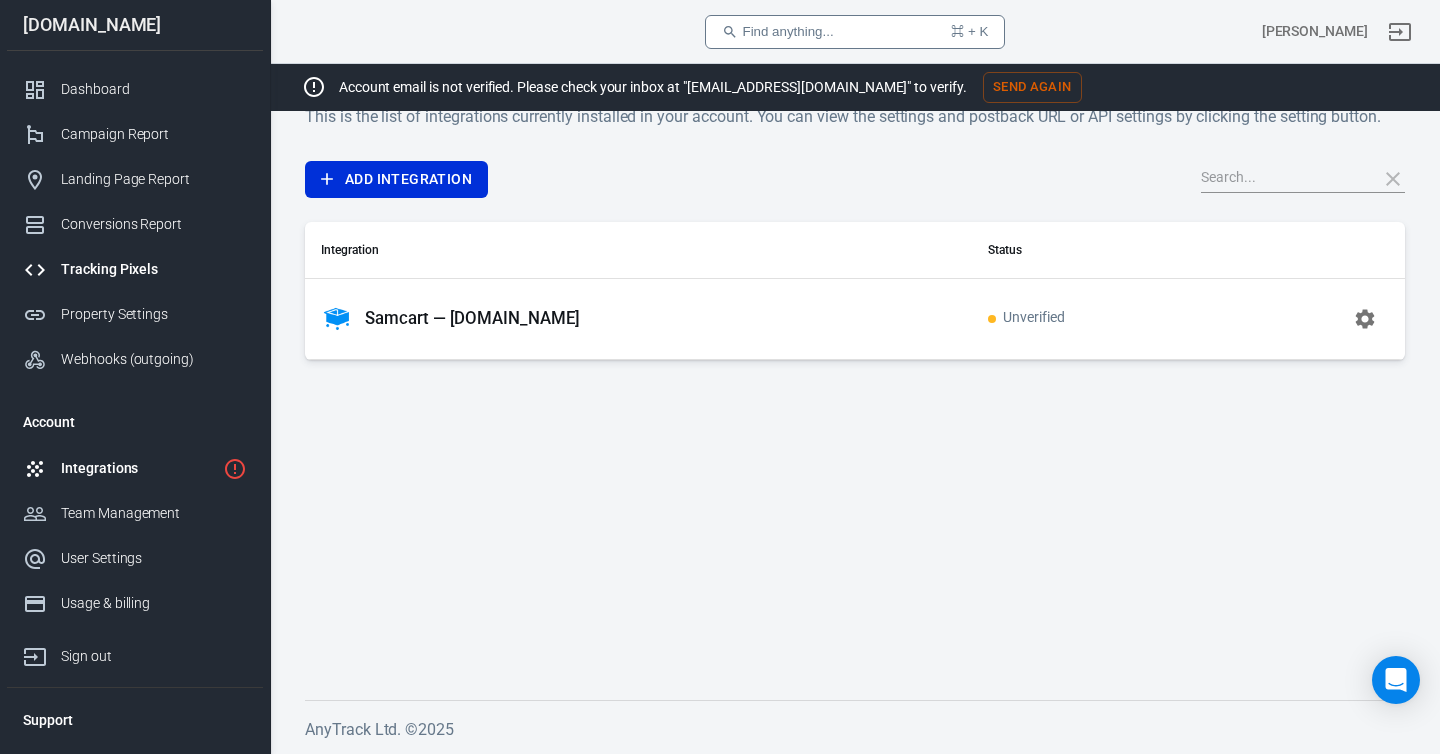 click on "Tracking Pixels" at bounding box center [154, 269] 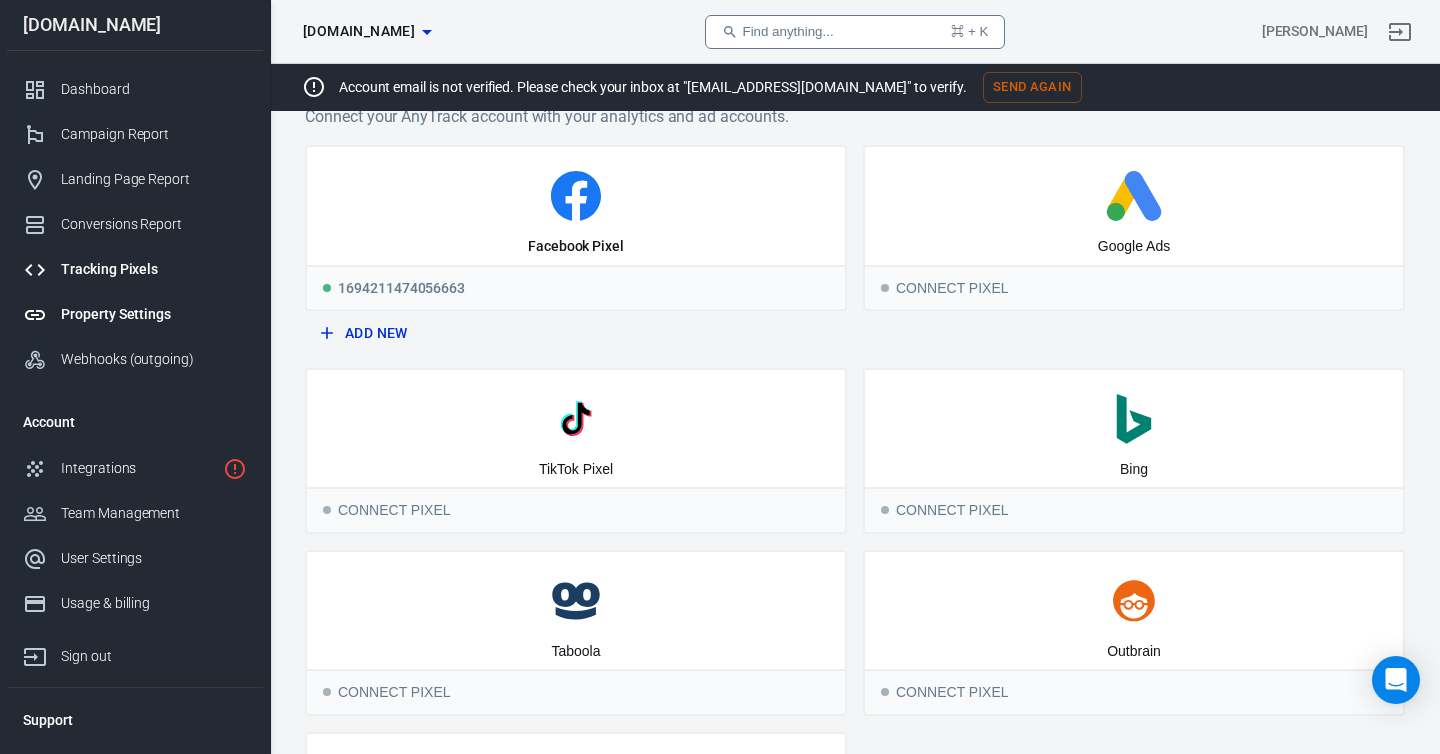 click on "Property Settings" at bounding box center (154, 314) 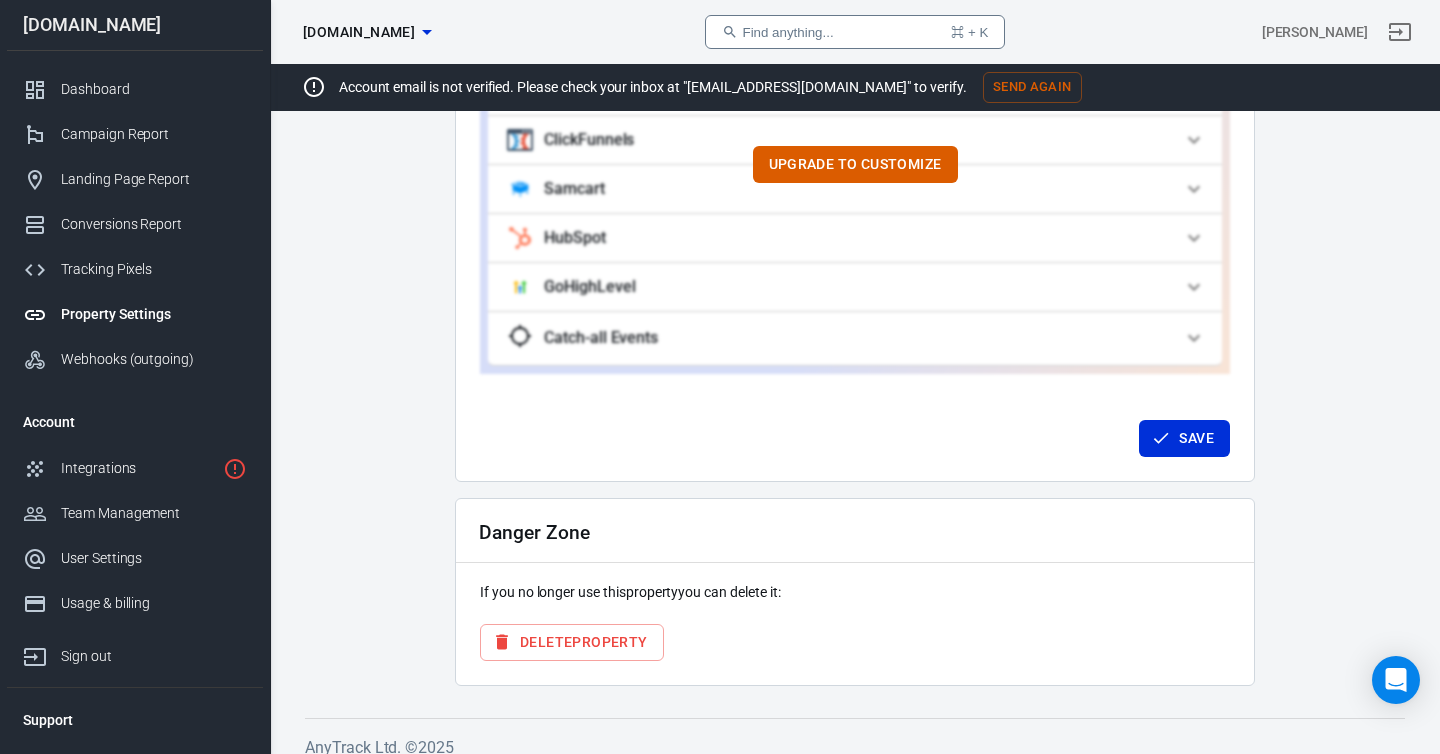 scroll, scrollTop: 2055, scrollLeft: 0, axis: vertical 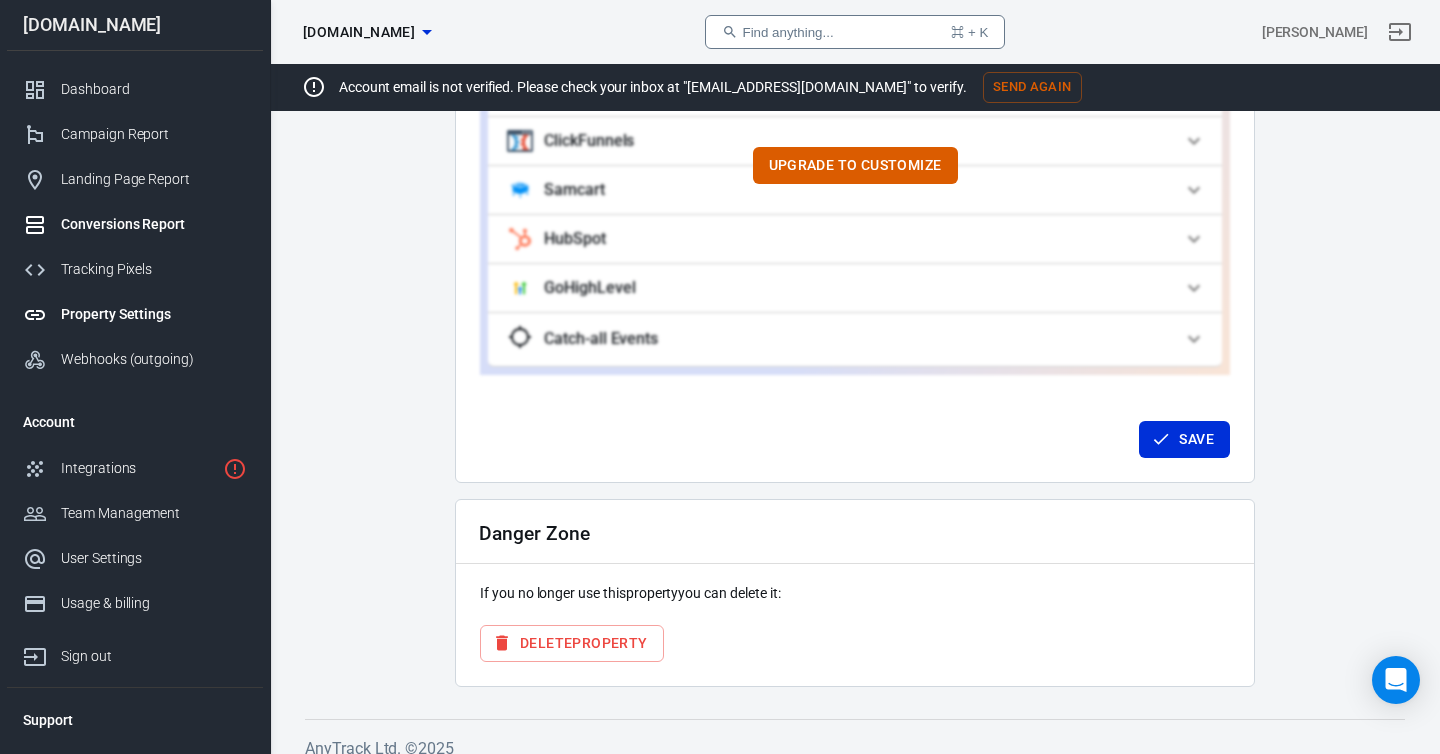 click on "Conversions Report" at bounding box center [154, 224] 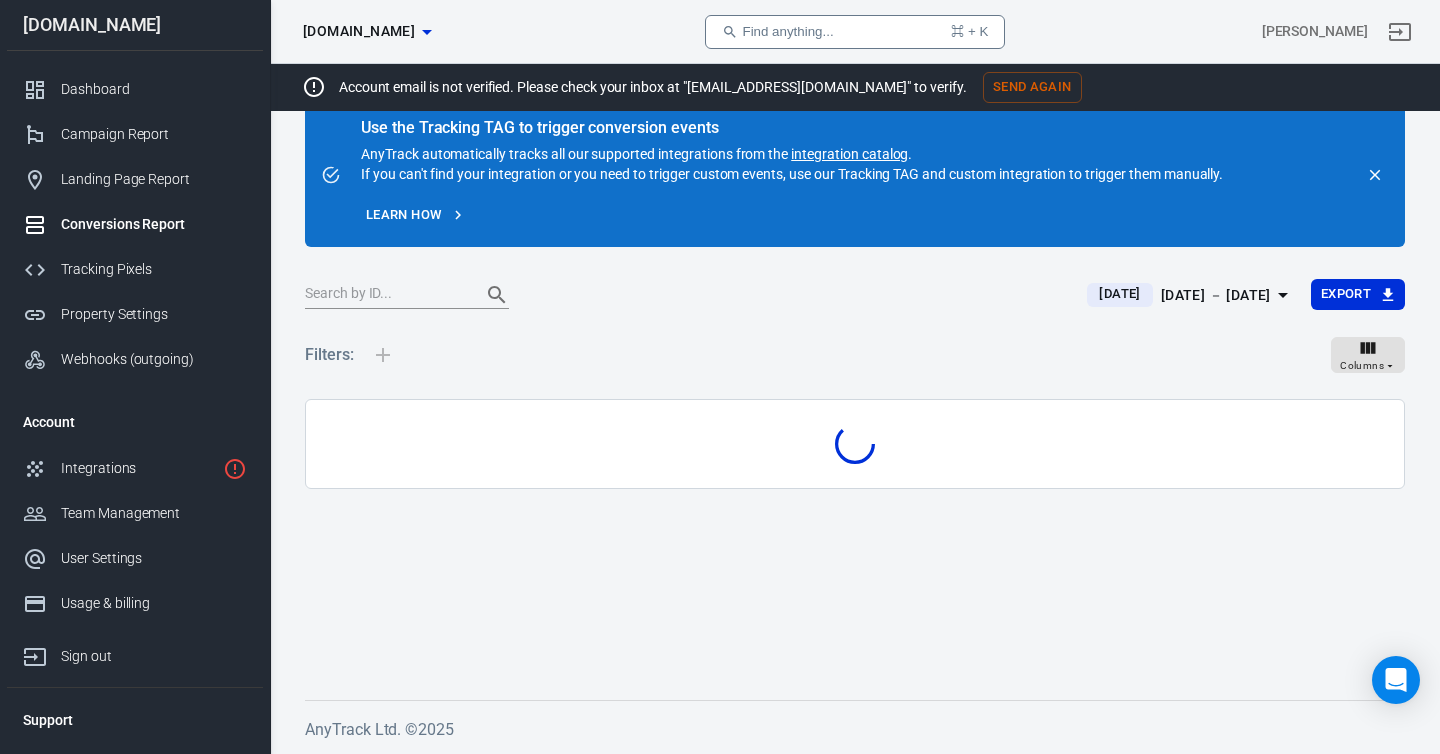 scroll, scrollTop: 42, scrollLeft: 0, axis: vertical 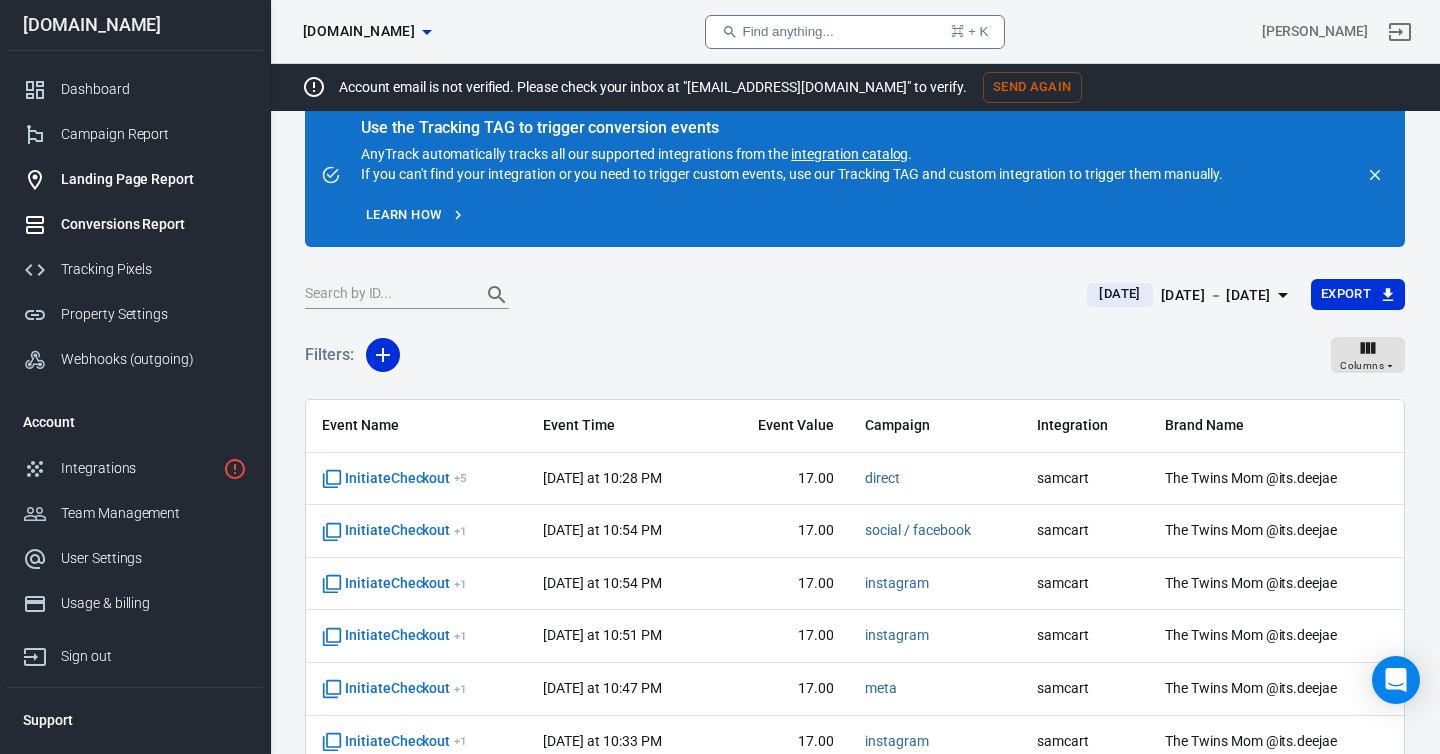 click on "Landing Page Report" at bounding box center (154, 179) 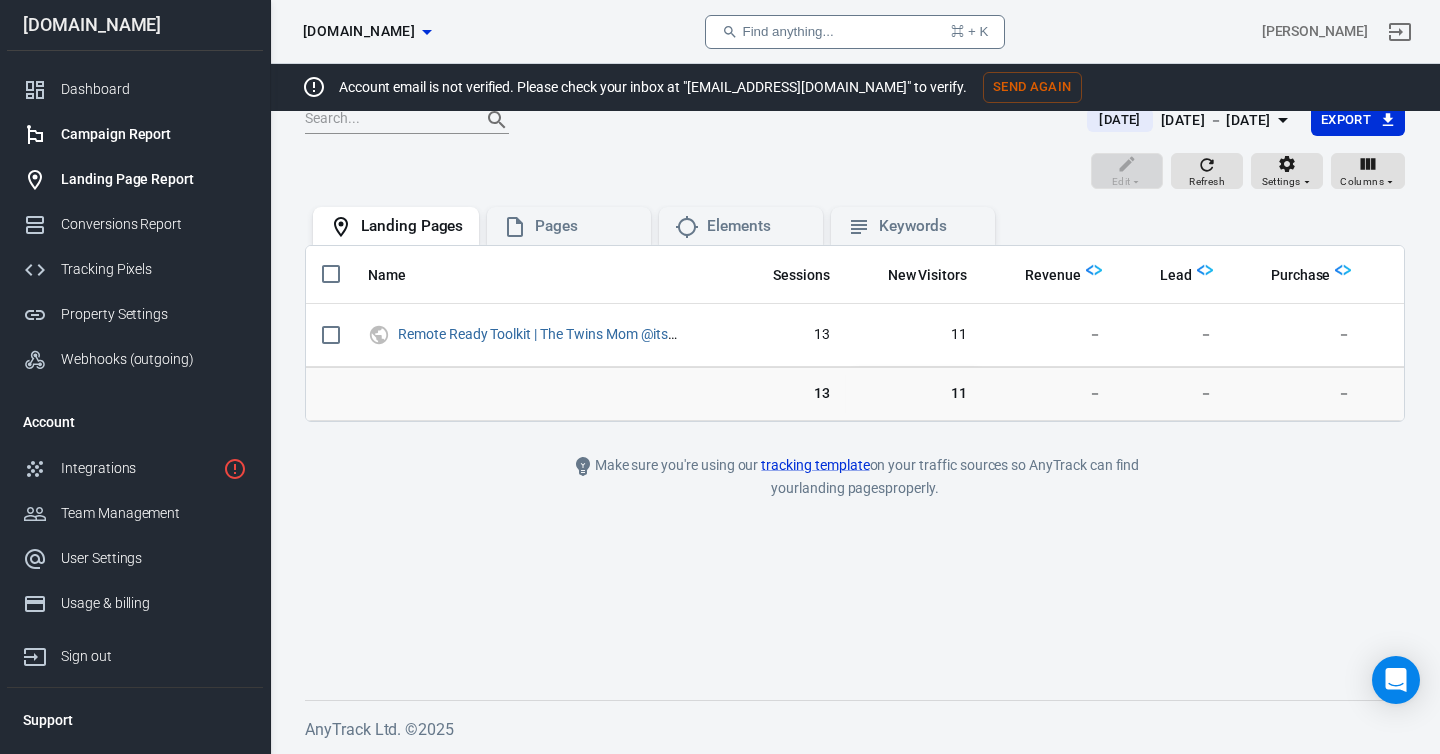 click on "Campaign Report" at bounding box center (154, 134) 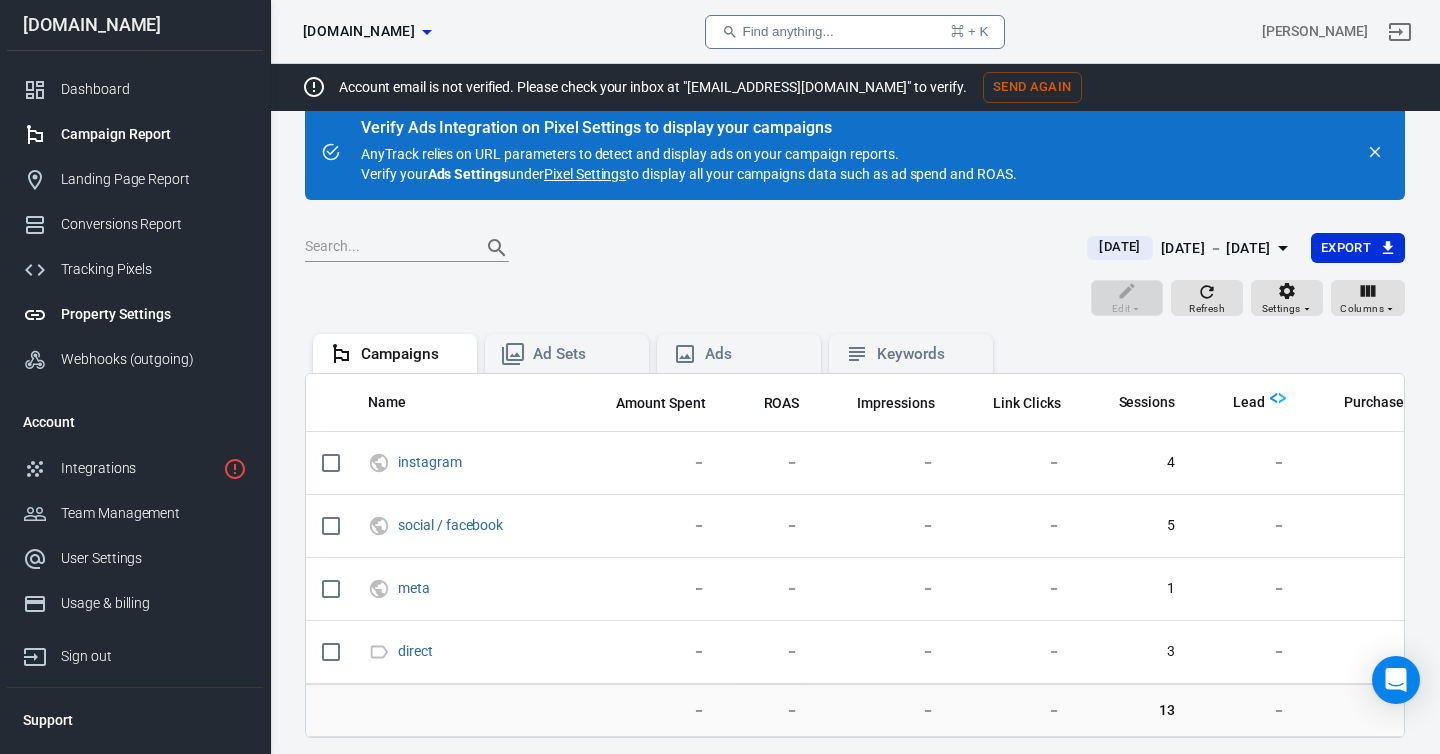 click on "Property Settings" at bounding box center [154, 314] 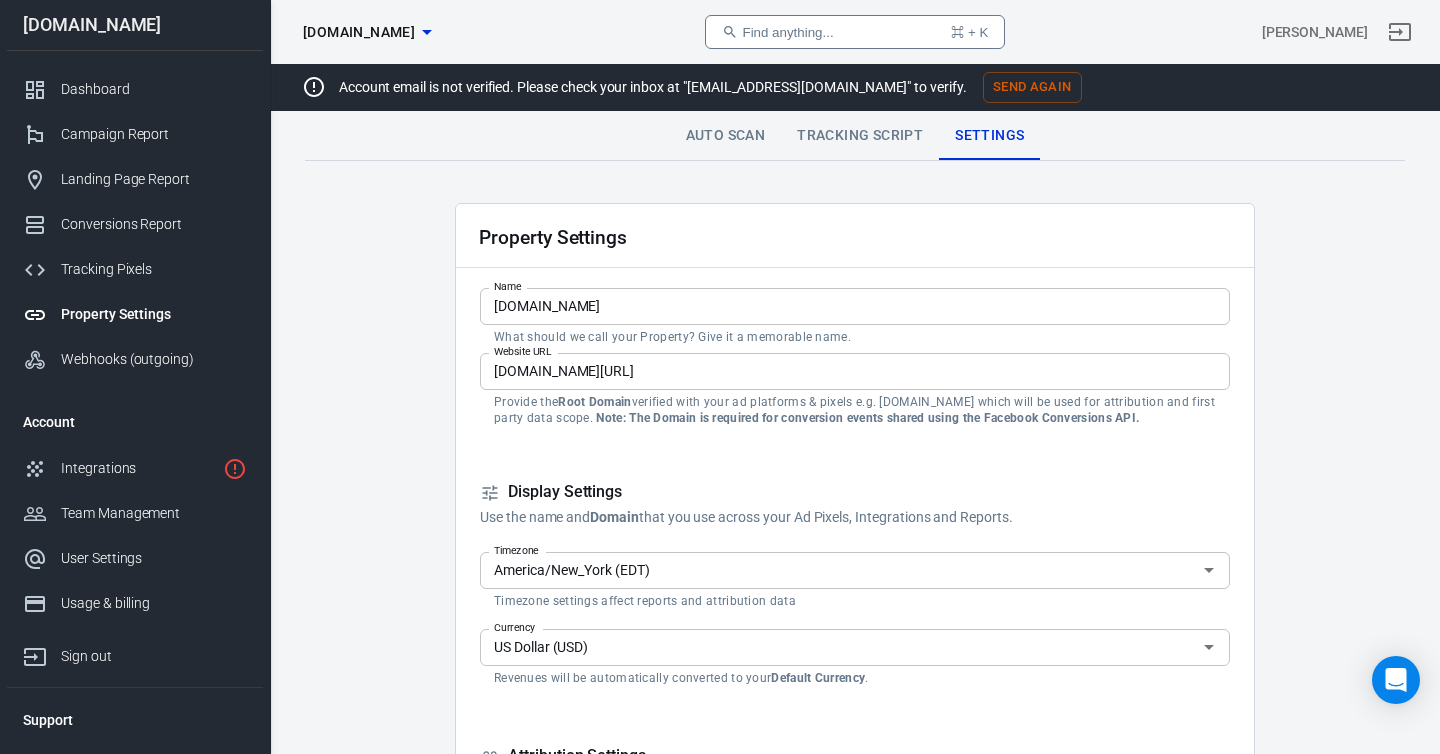 scroll, scrollTop: 0, scrollLeft: 0, axis: both 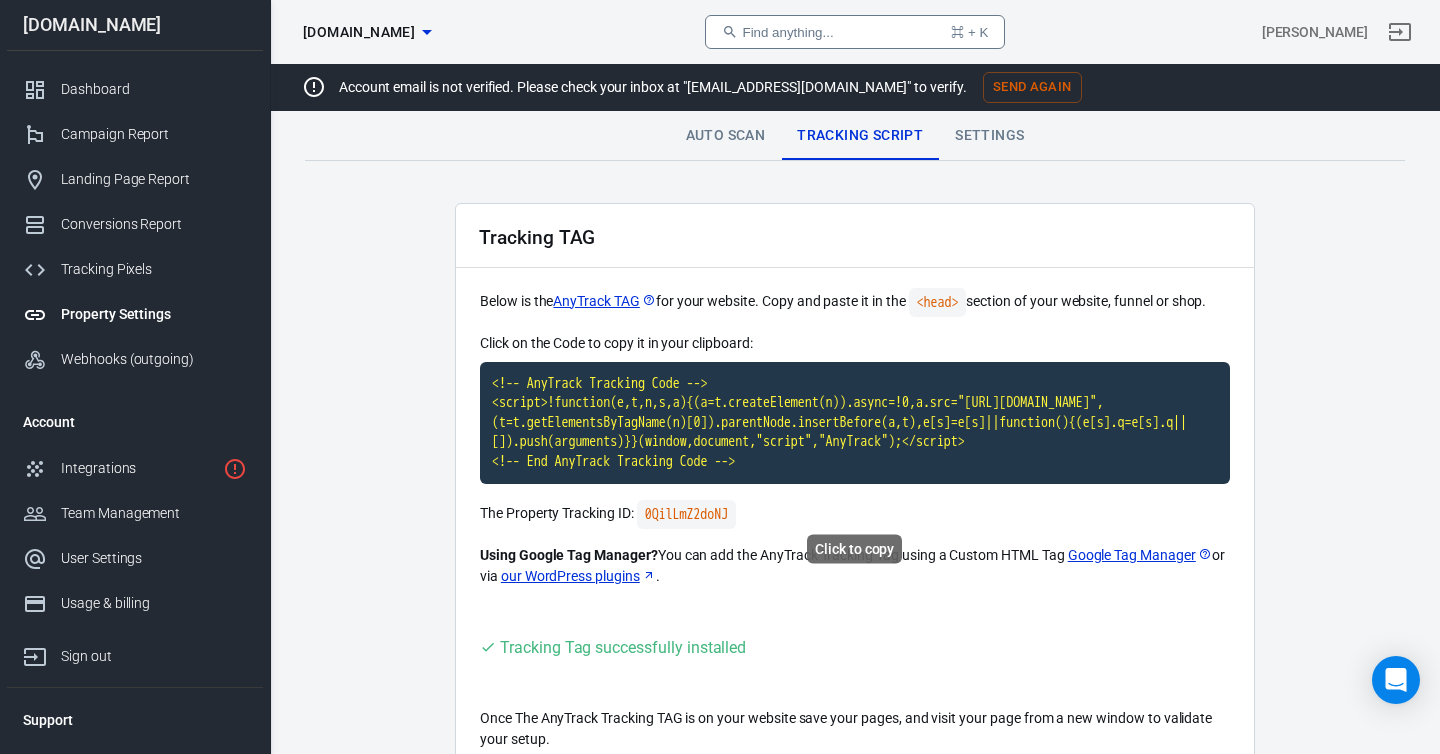 click on "<!-- AnyTrack Tracking Code -->
<script>!function(e,t,n,s,a){(a=t.createElement(n)).async=!0,a.src="https://assets.anytrack.io/0QilLmZ2doNJ.js",(t=t.getElementsByTagName(n)[0]).parentNode.insertBefore(a,t),e[s]=e[s]||function(){(e[s].q=e[s].q||[]).push(arguments)}}(window,document,"script","AnyTrack");</script>
<!-- End AnyTrack Tracking Code -->" at bounding box center (855, 423) 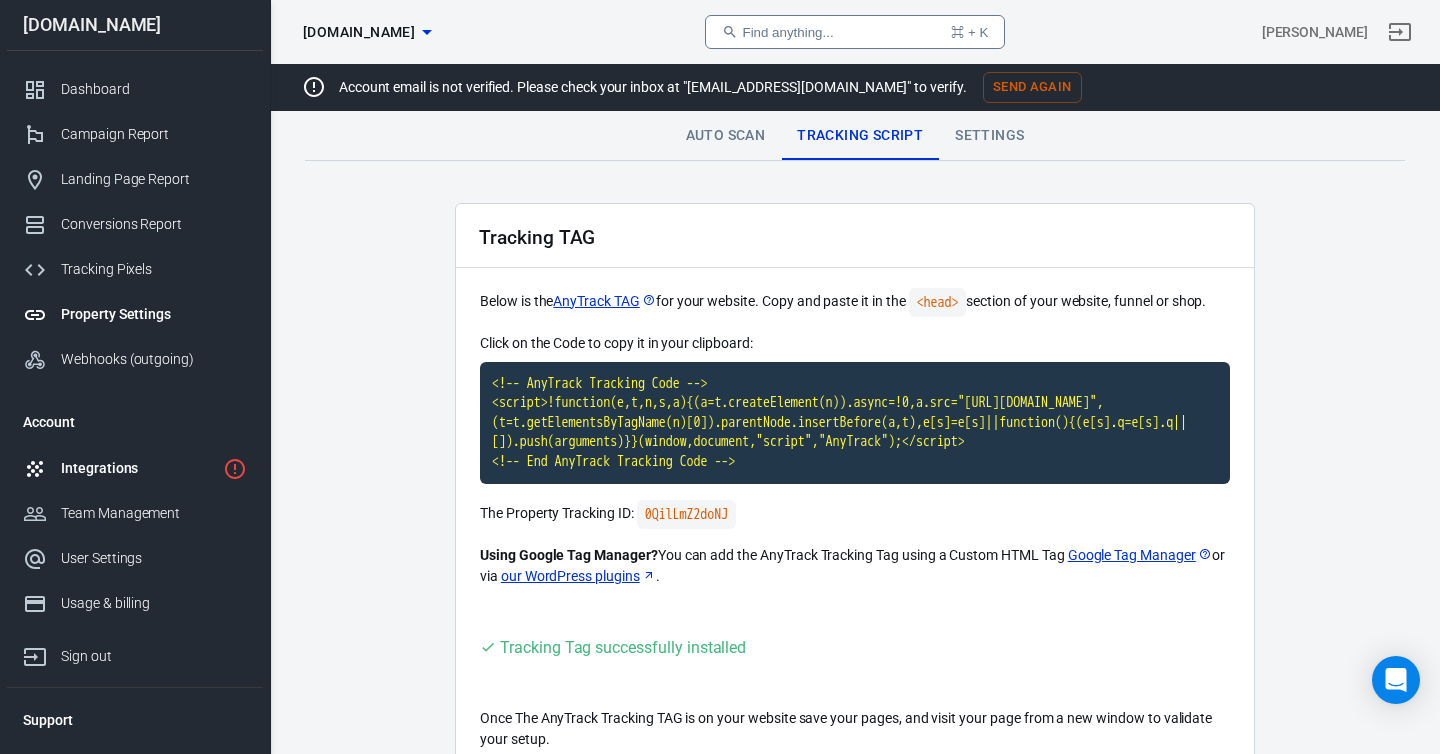 click on "Integrations" at bounding box center (135, 468) 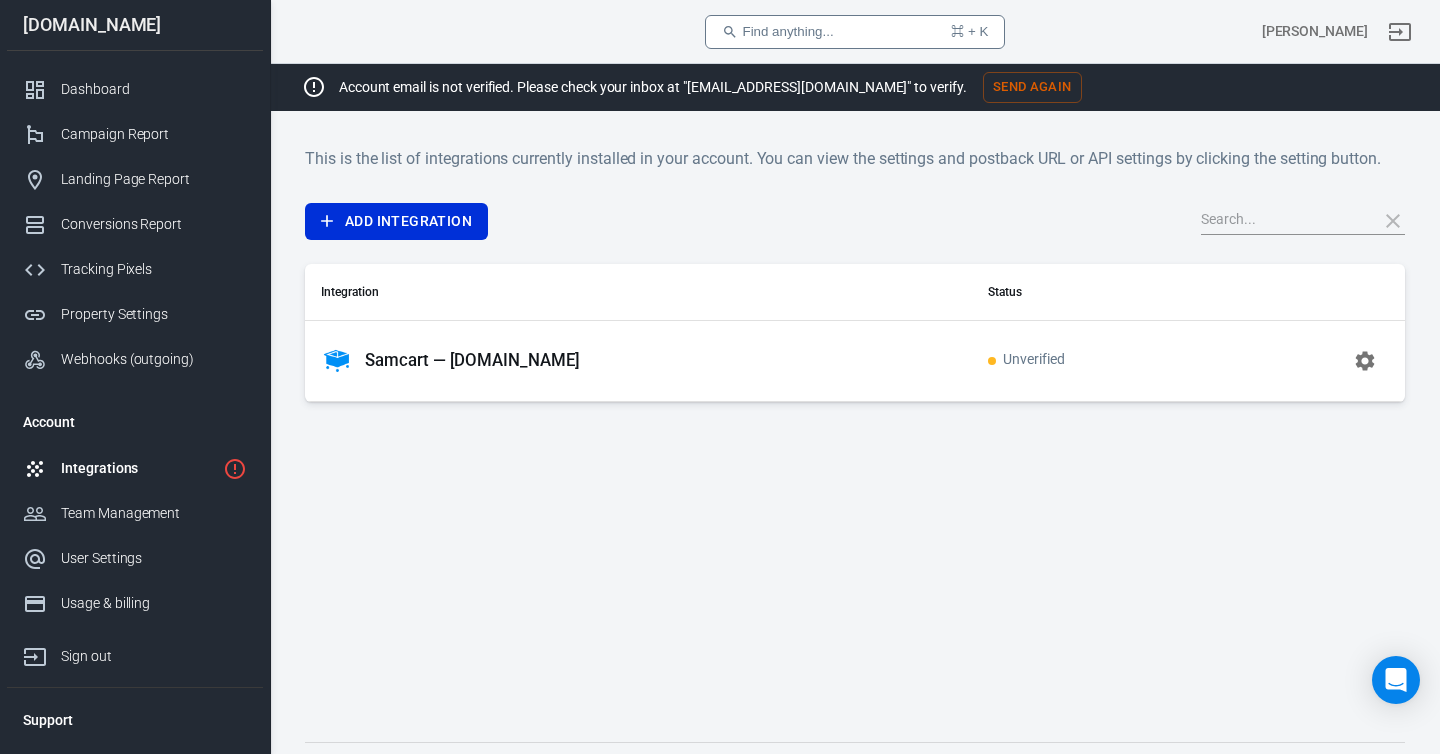 click on "Unverified" at bounding box center [1096, 360] 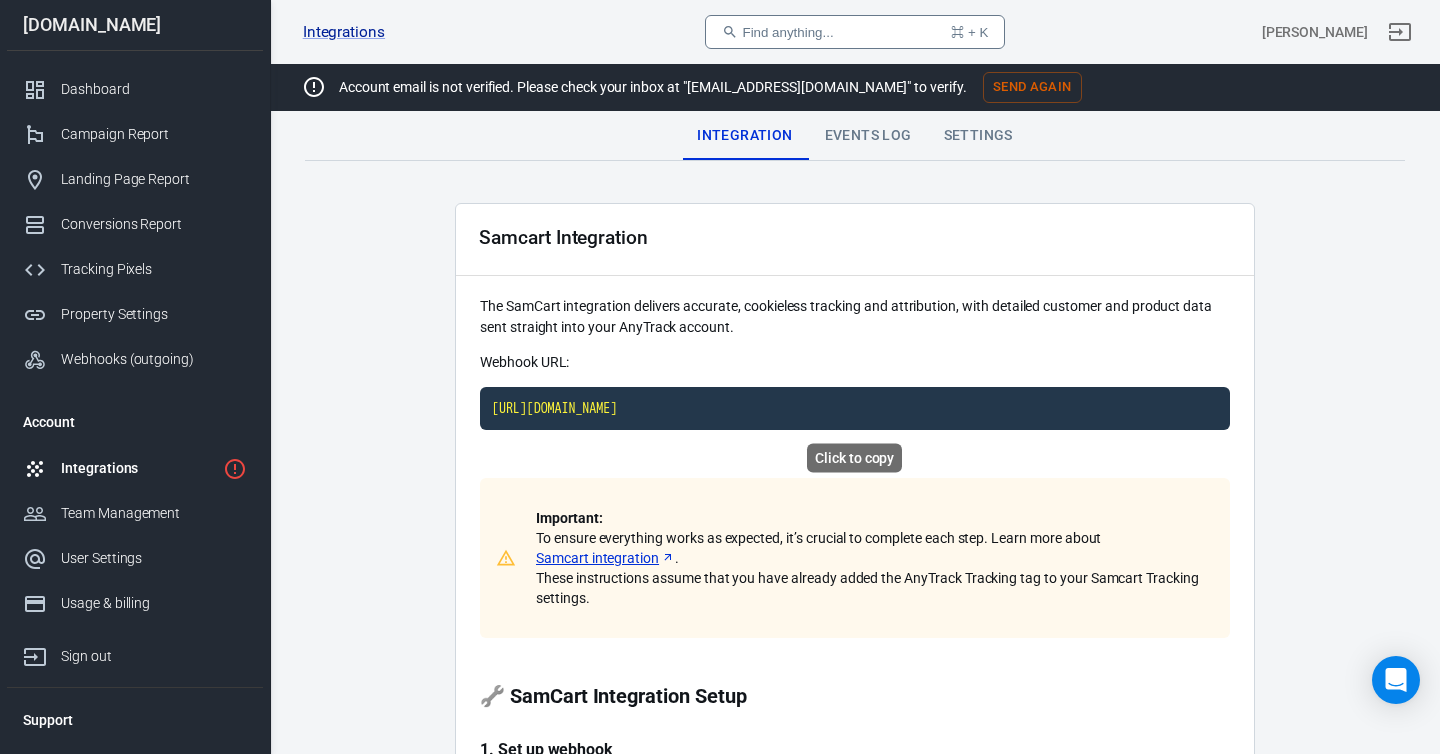 click on "https://t1.anytrack.io/DOhcKGYQ/collect/samcart-samcartcom" at bounding box center [855, 409] 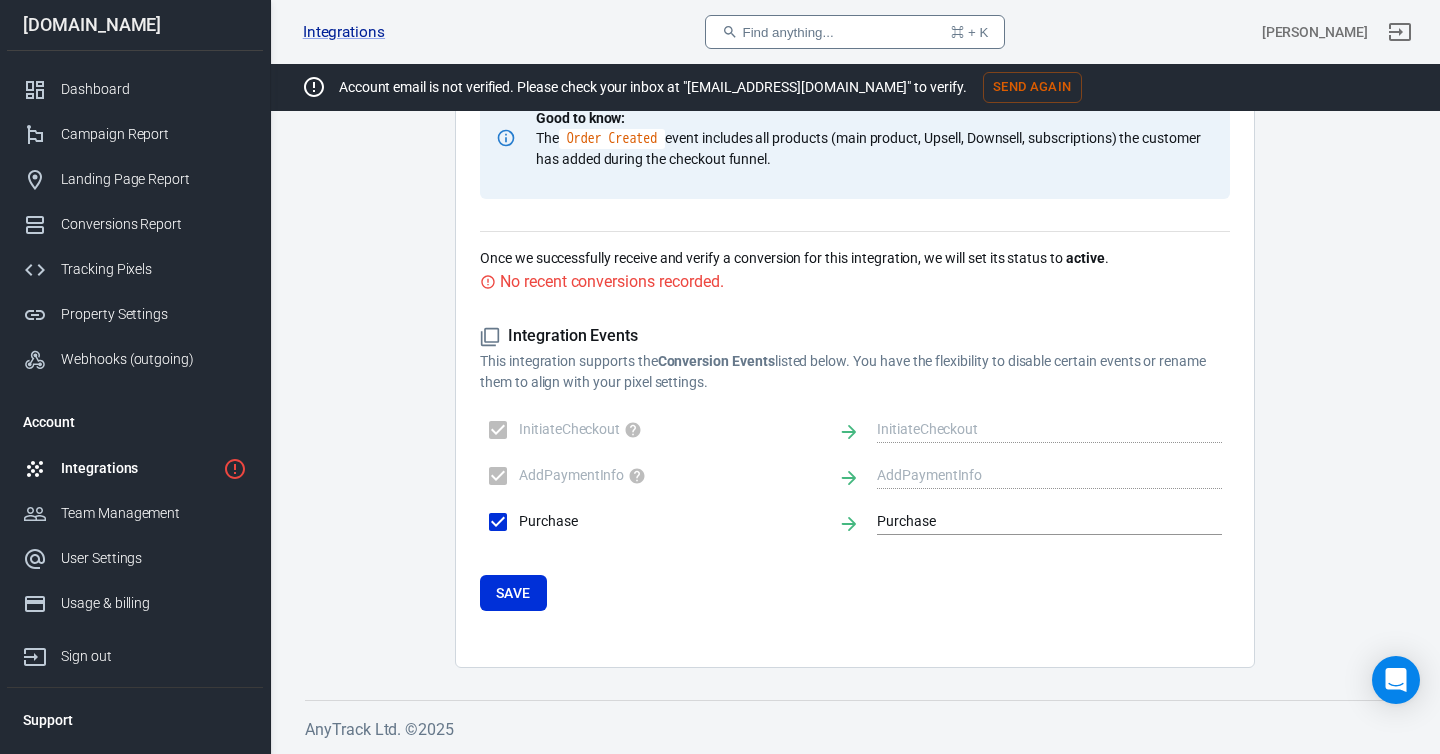 scroll, scrollTop: 1225, scrollLeft: 0, axis: vertical 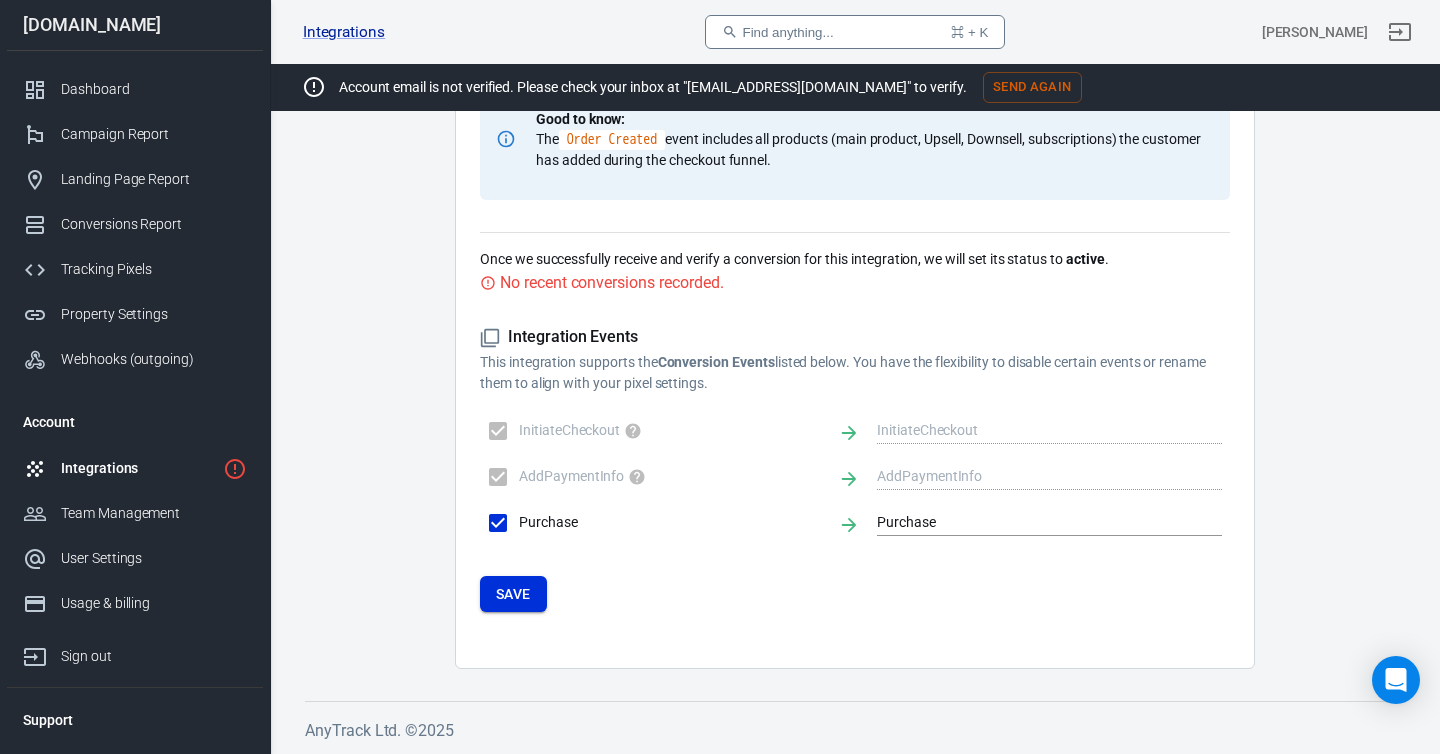click on "Save" at bounding box center [513, 594] 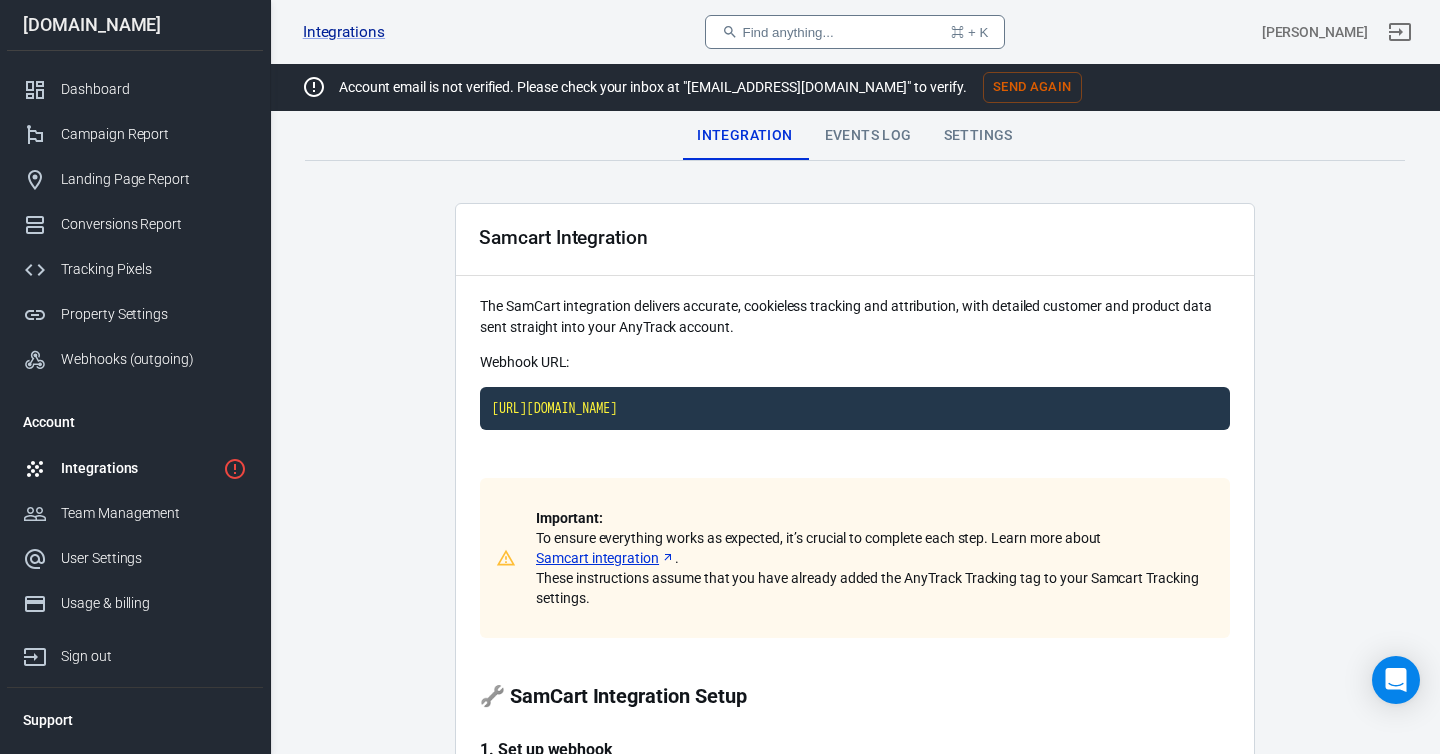 scroll, scrollTop: 0, scrollLeft: 0, axis: both 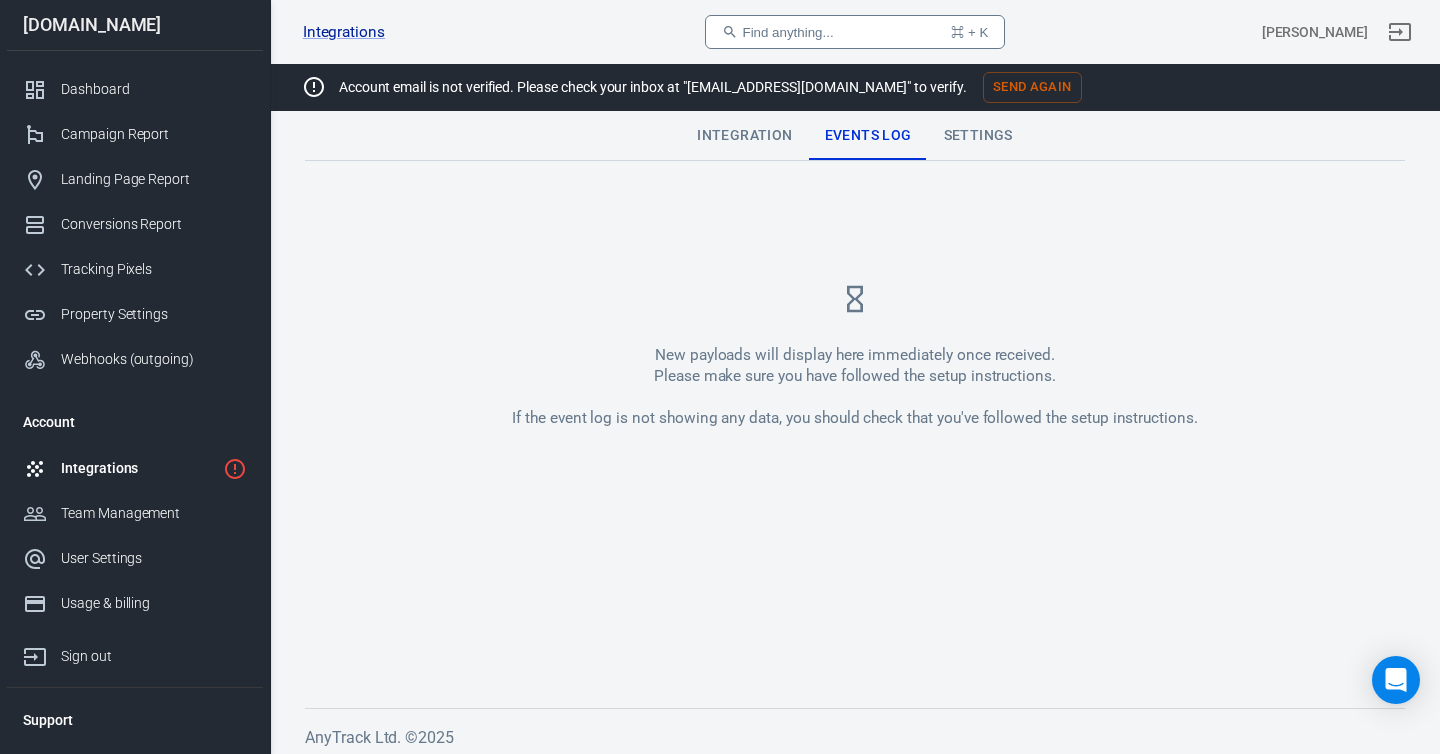 click on "Settings" at bounding box center [978, 136] 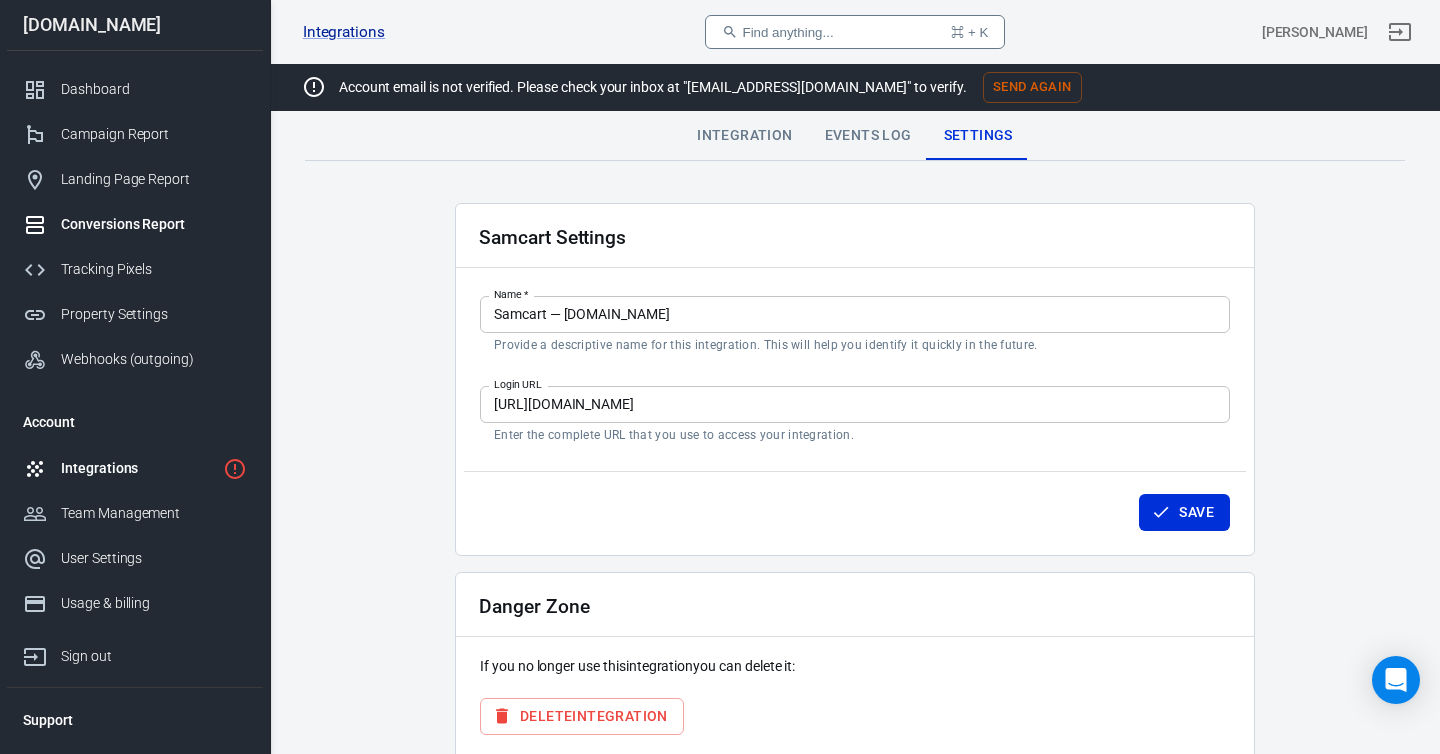 scroll, scrollTop: 0, scrollLeft: 0, axis: both 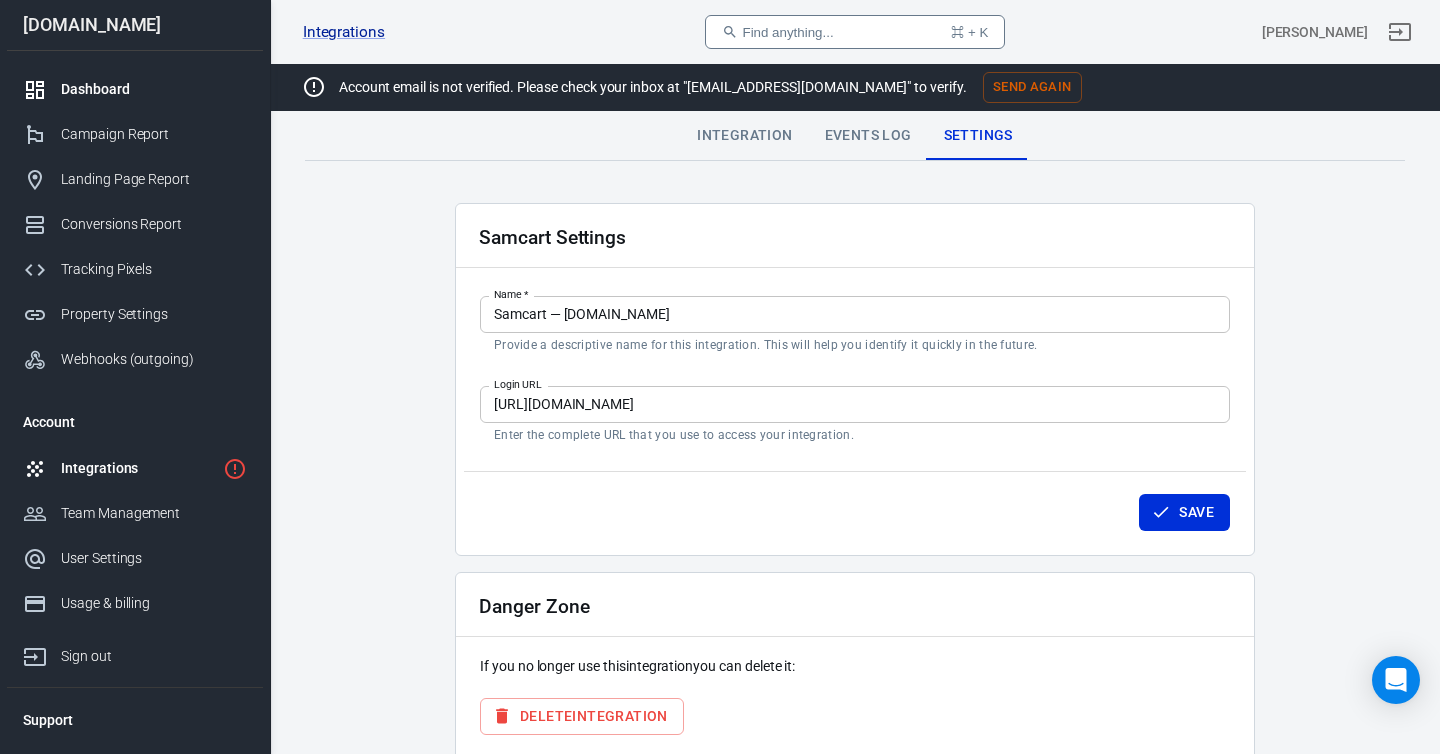 click on "Dashboard" at bounding box center [154, 89] 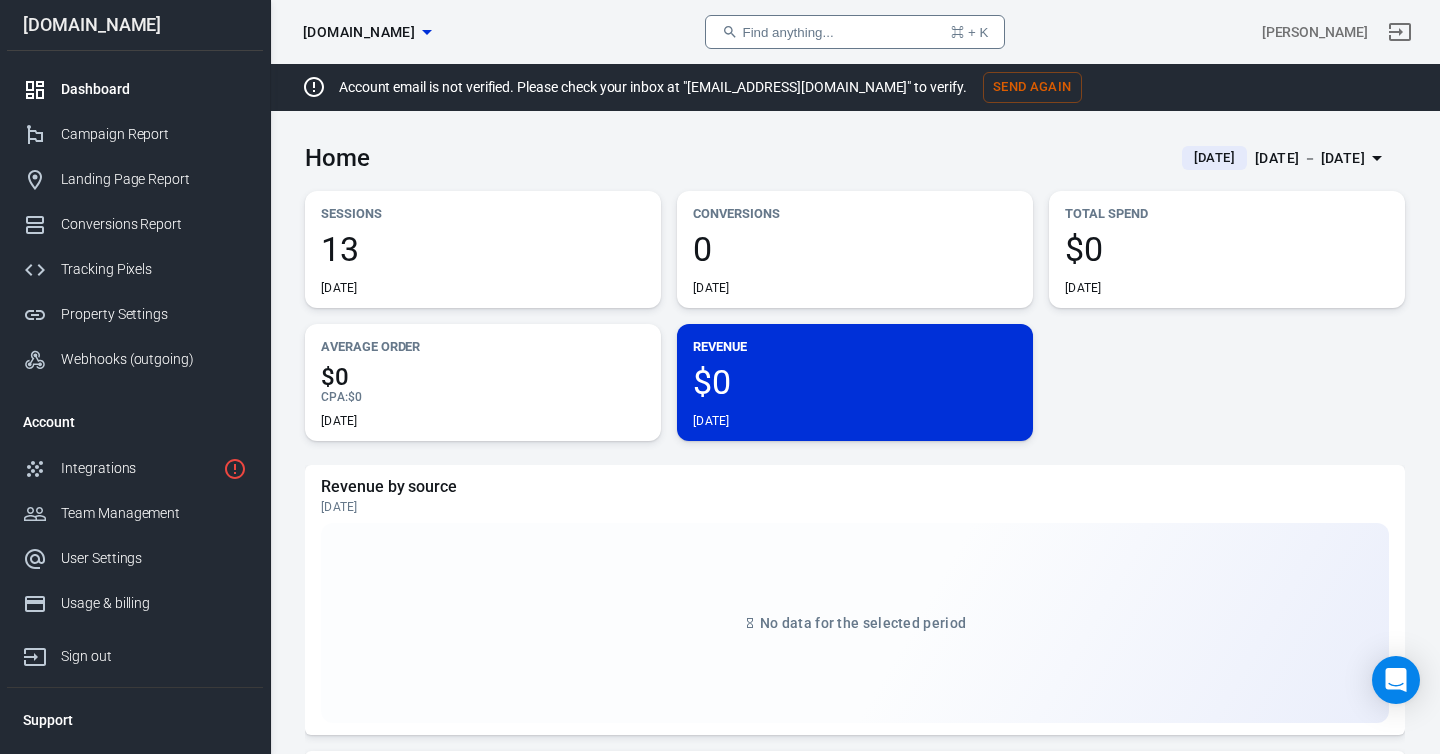 scroll, scrollTop: 0, scrollLeft: 0, axis: both 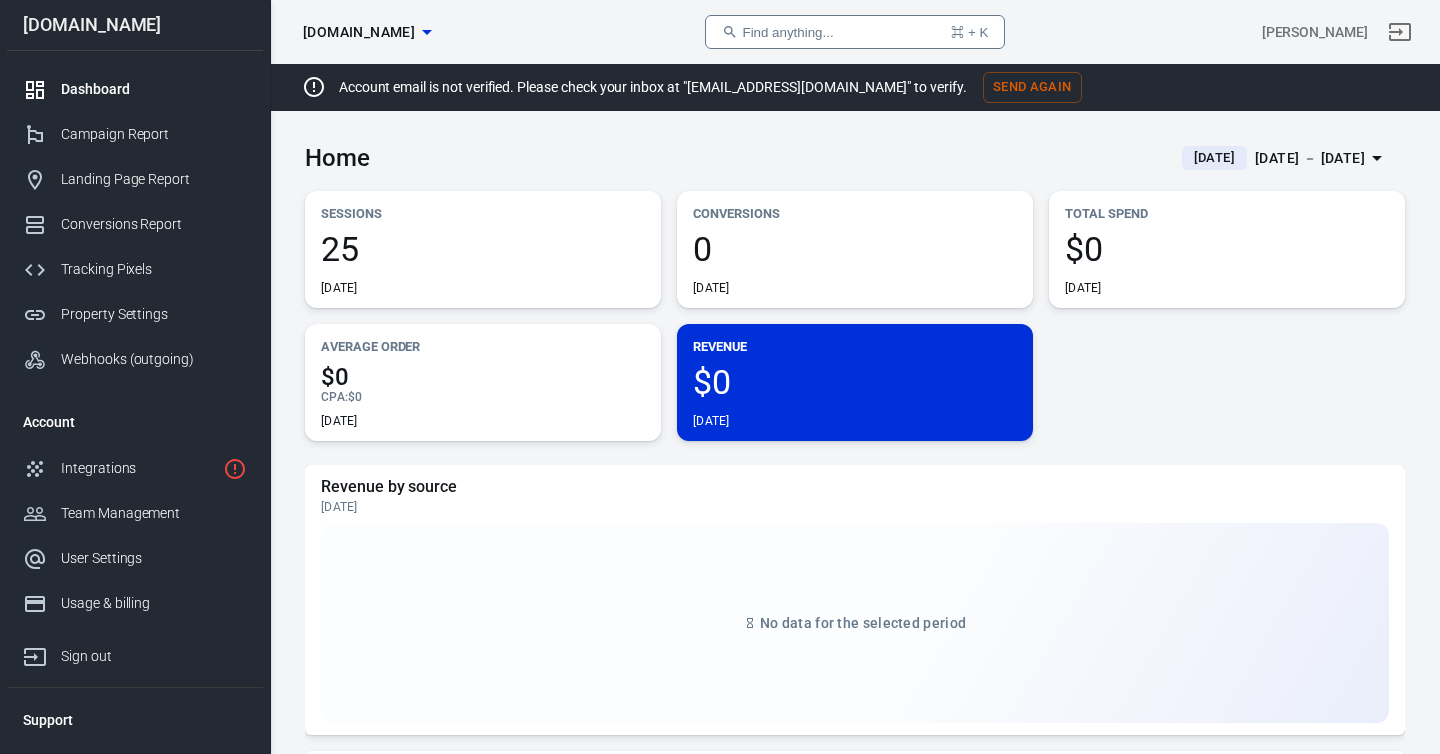 click on "Dashboard samcart.com Find anything... ⌘ + K Dee Johnson" at bounding box center [855, 32] 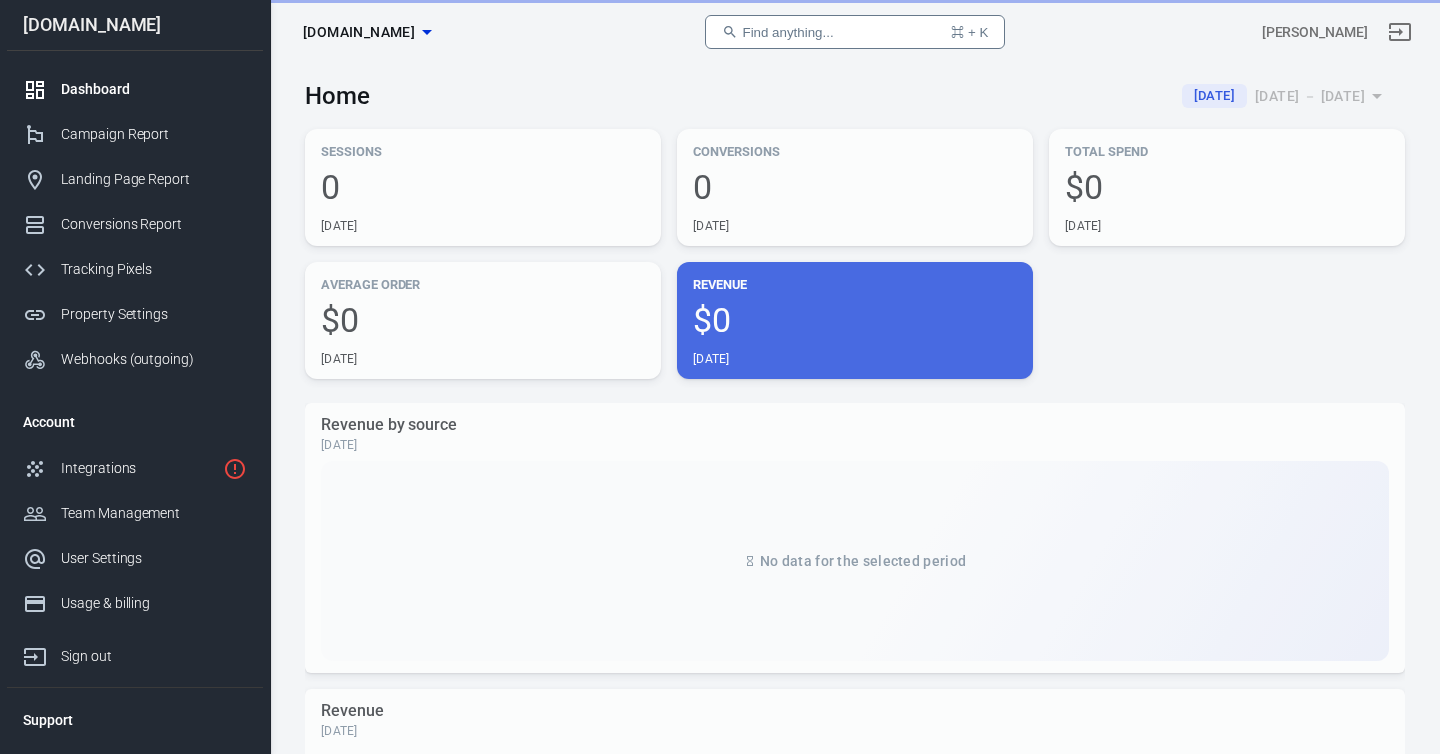 scroll, scrollTop: 0, scrollLeft: 0, axis: both 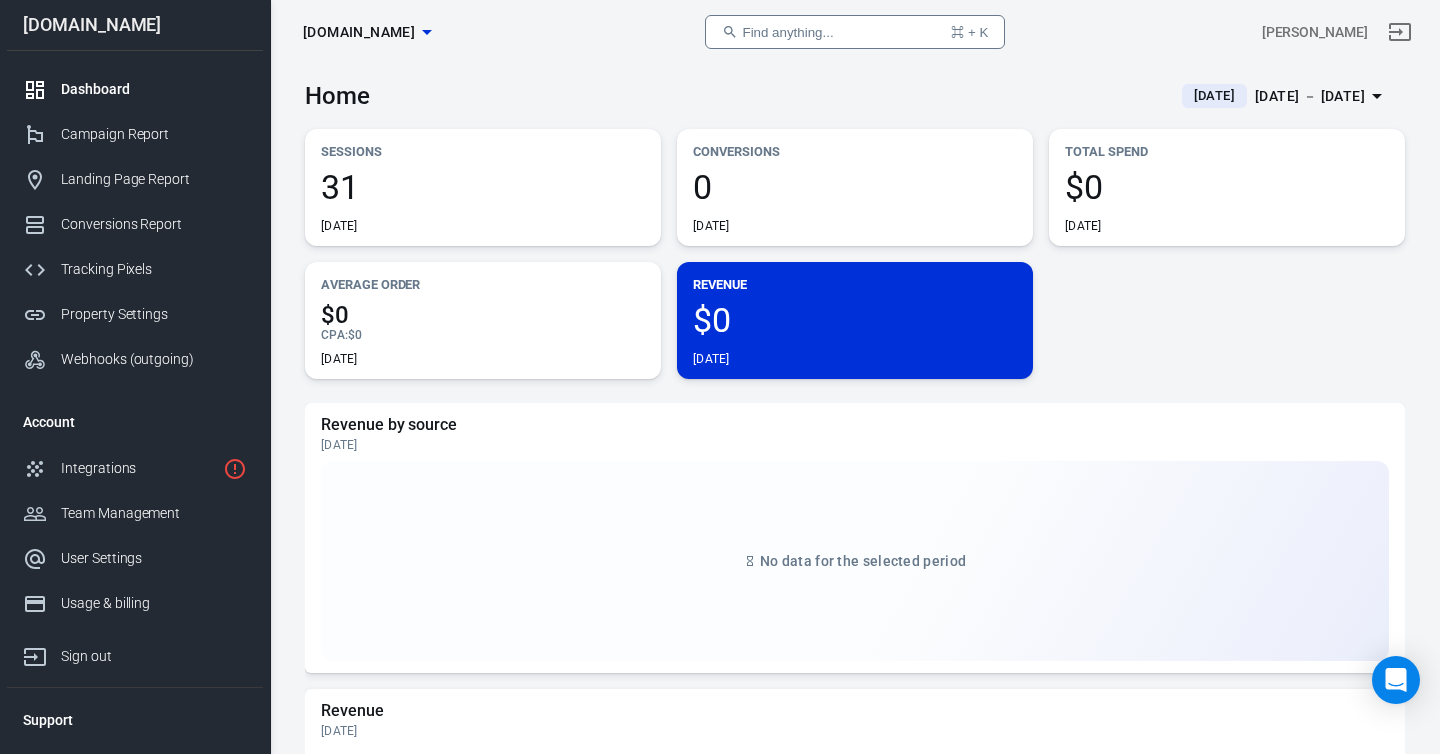 click on "31" at bounding box center (483, 187) 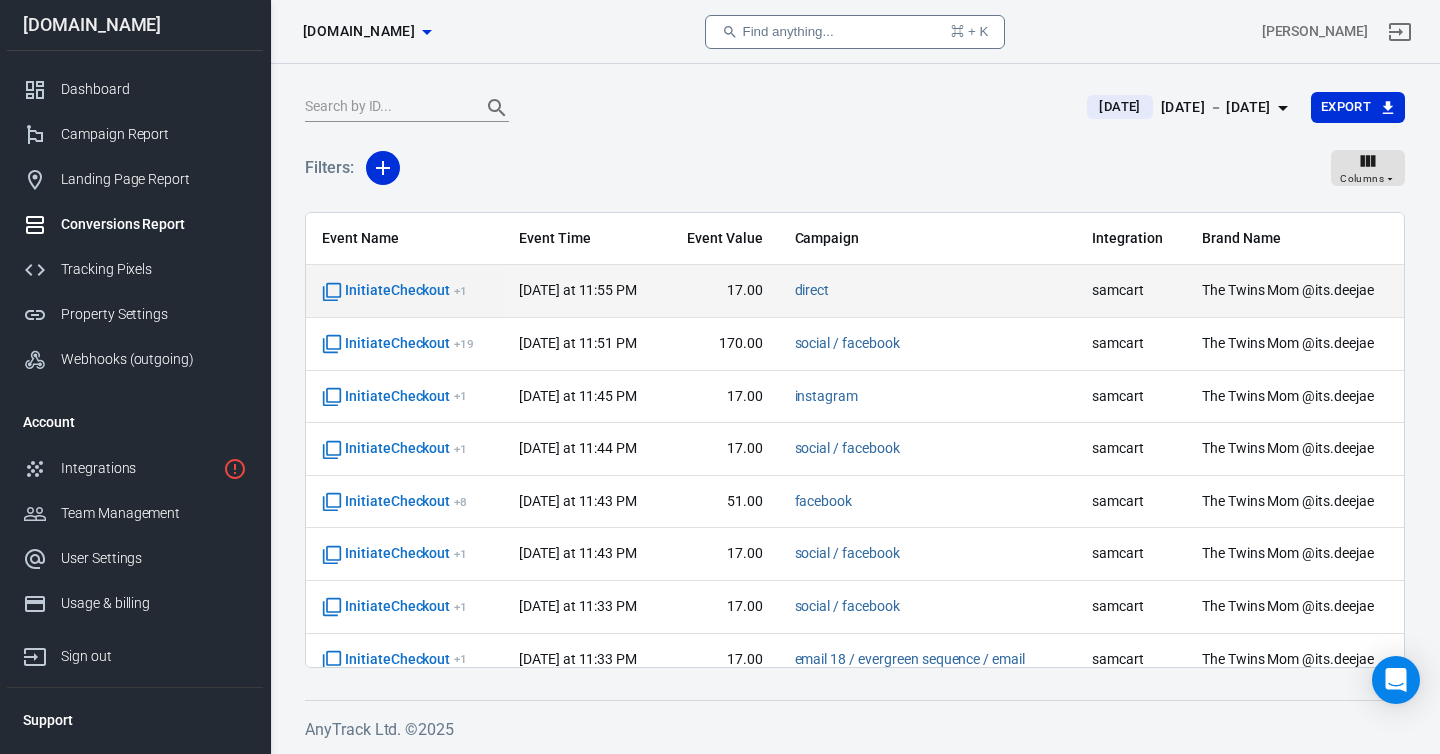scroll, scrollTop: 166, scrollLeft: 0, axis: vertical 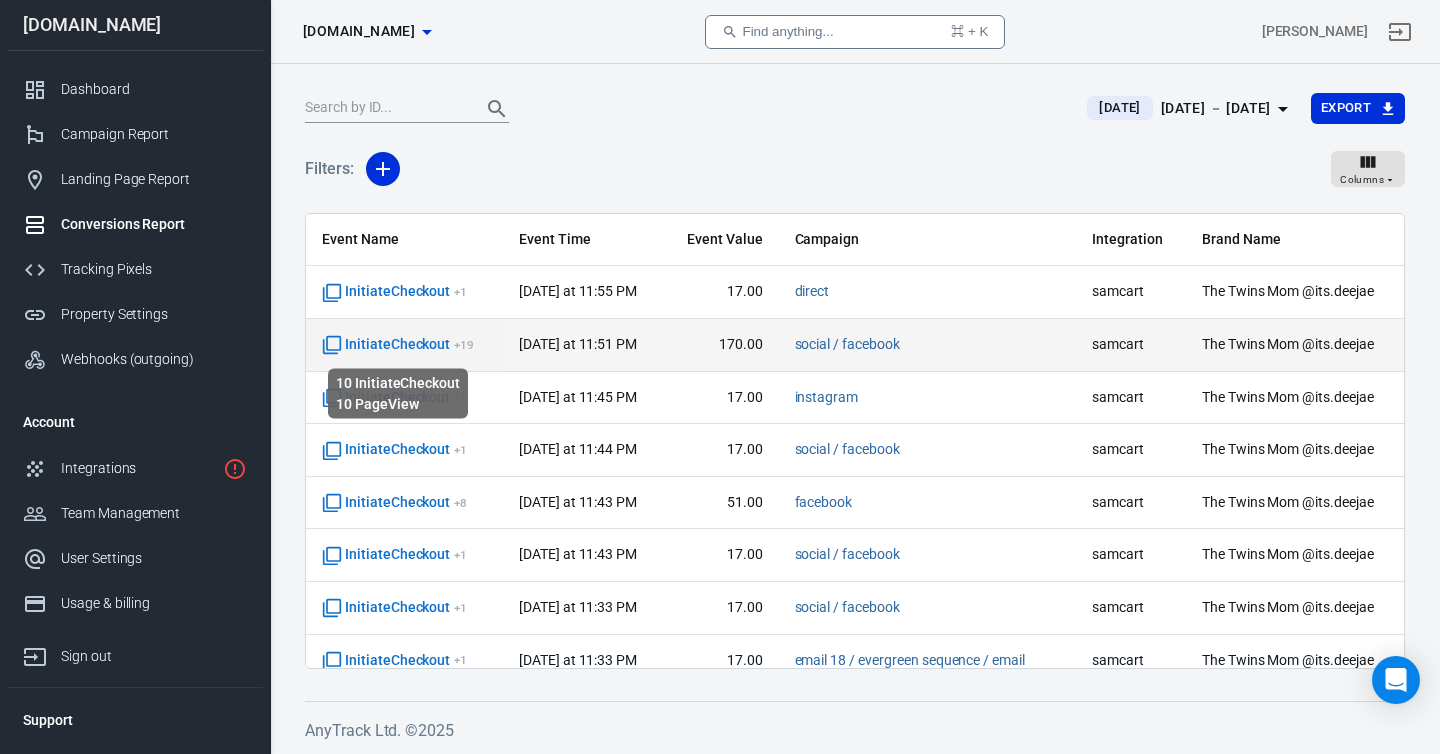click on "InitiateCheckout + 19" at bounding box center (398, 345) 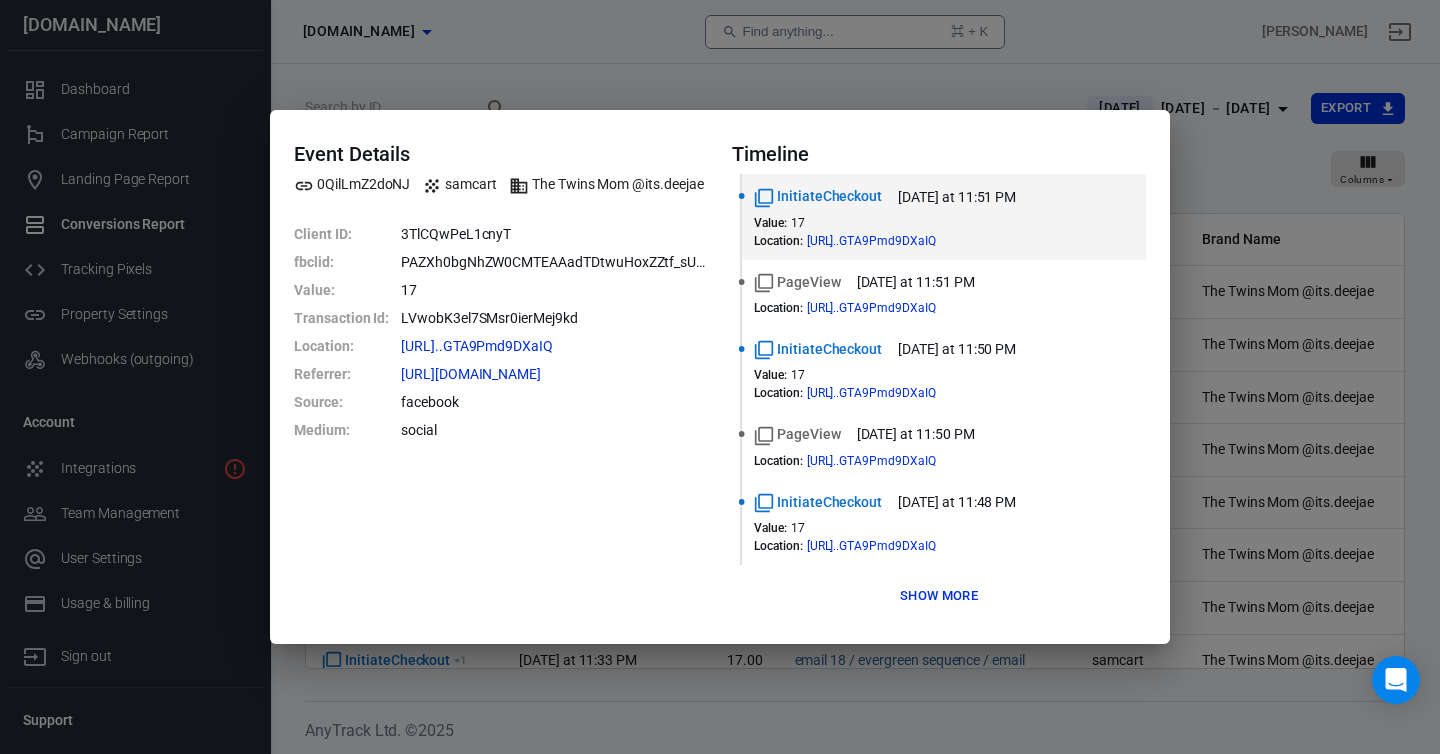 click on "Show more" at bounding box center [939, 596] 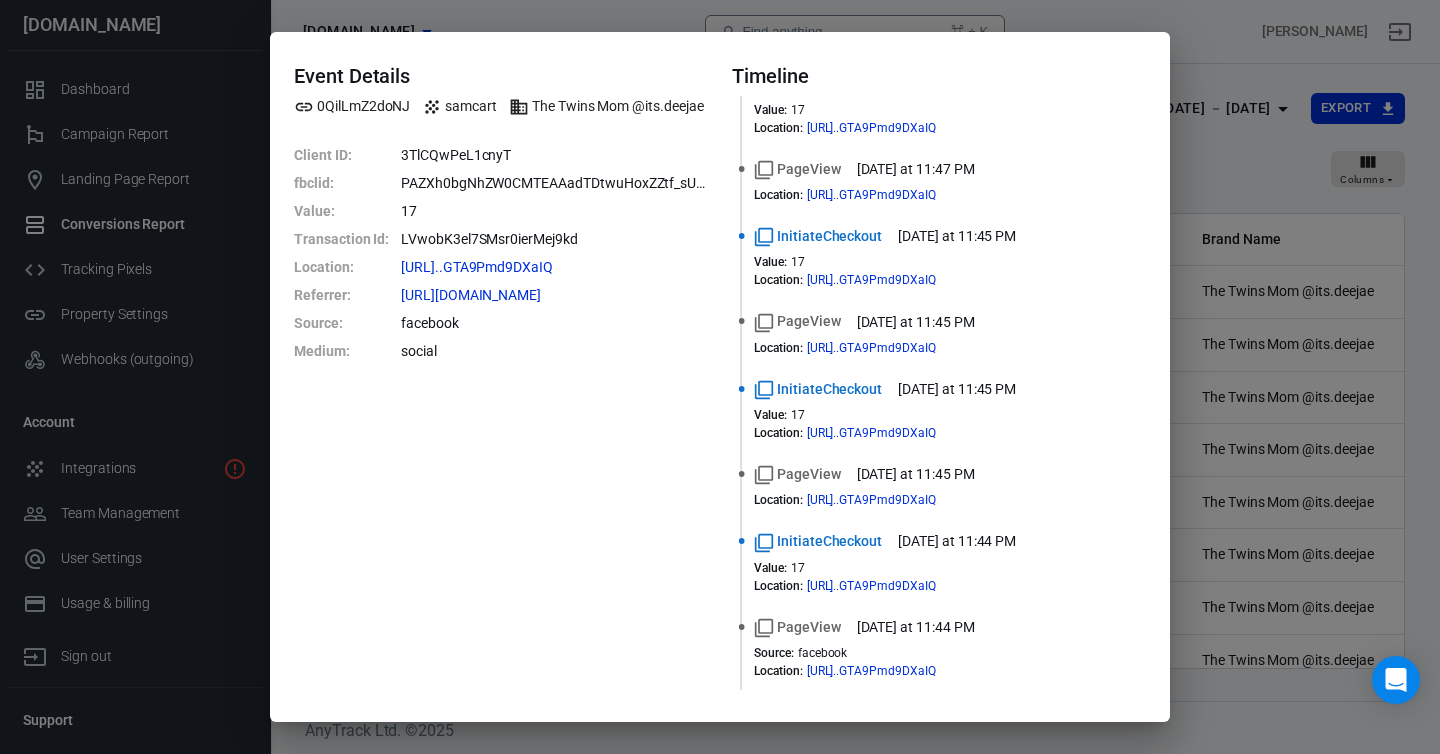 scroll, scrollTop: 950, scrollLeft: 0, axis: vertical 